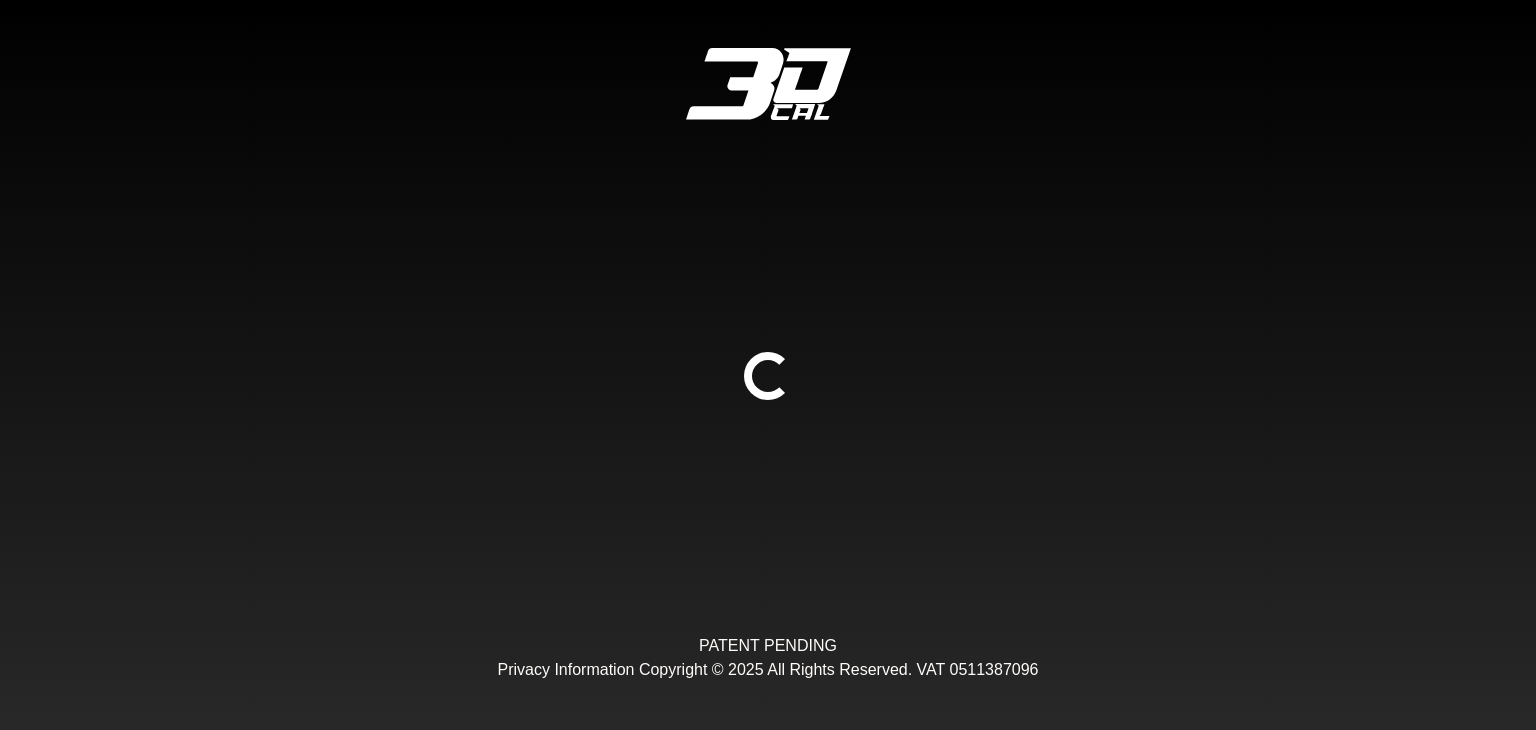 scroll, scrollTop: 0, scrollLeft: 0, axis: both 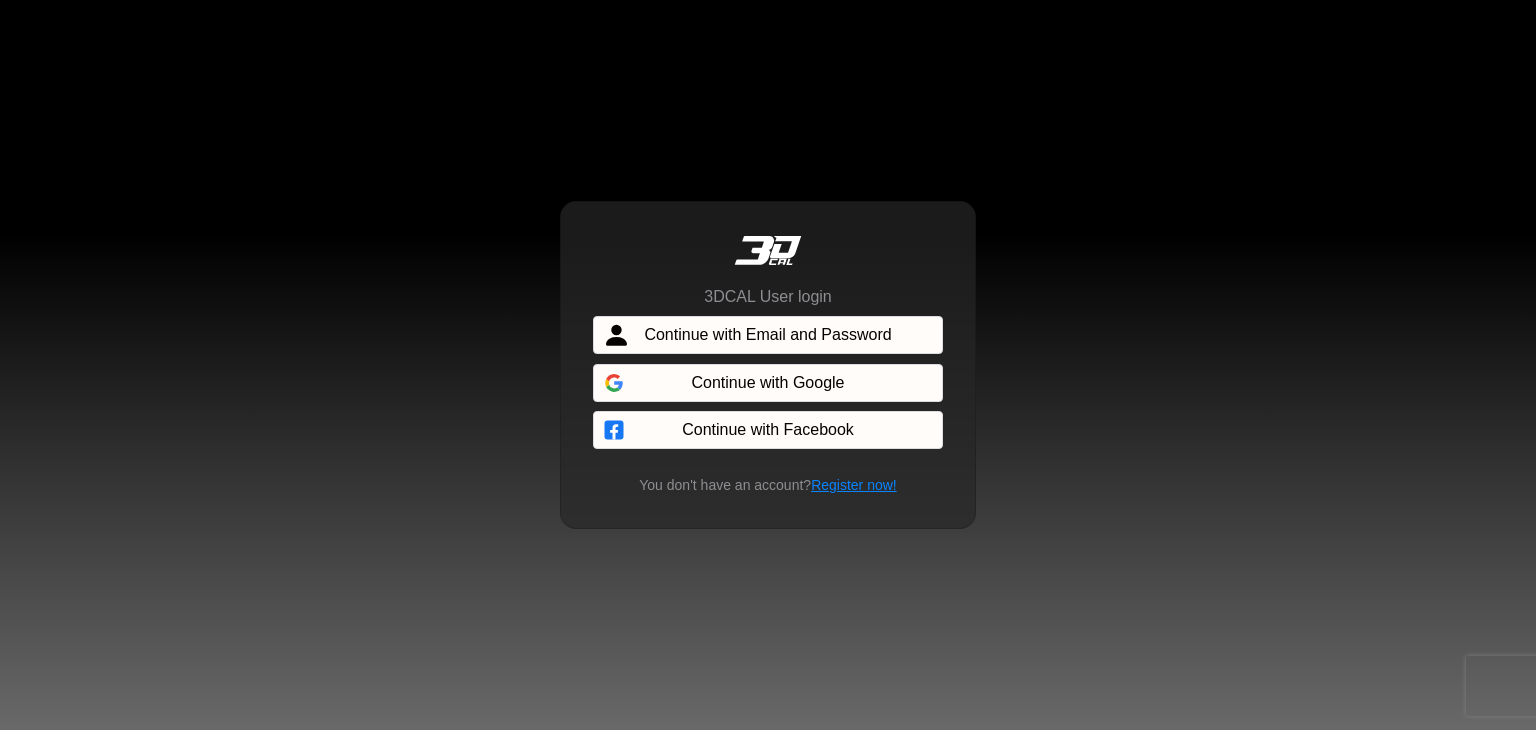 click 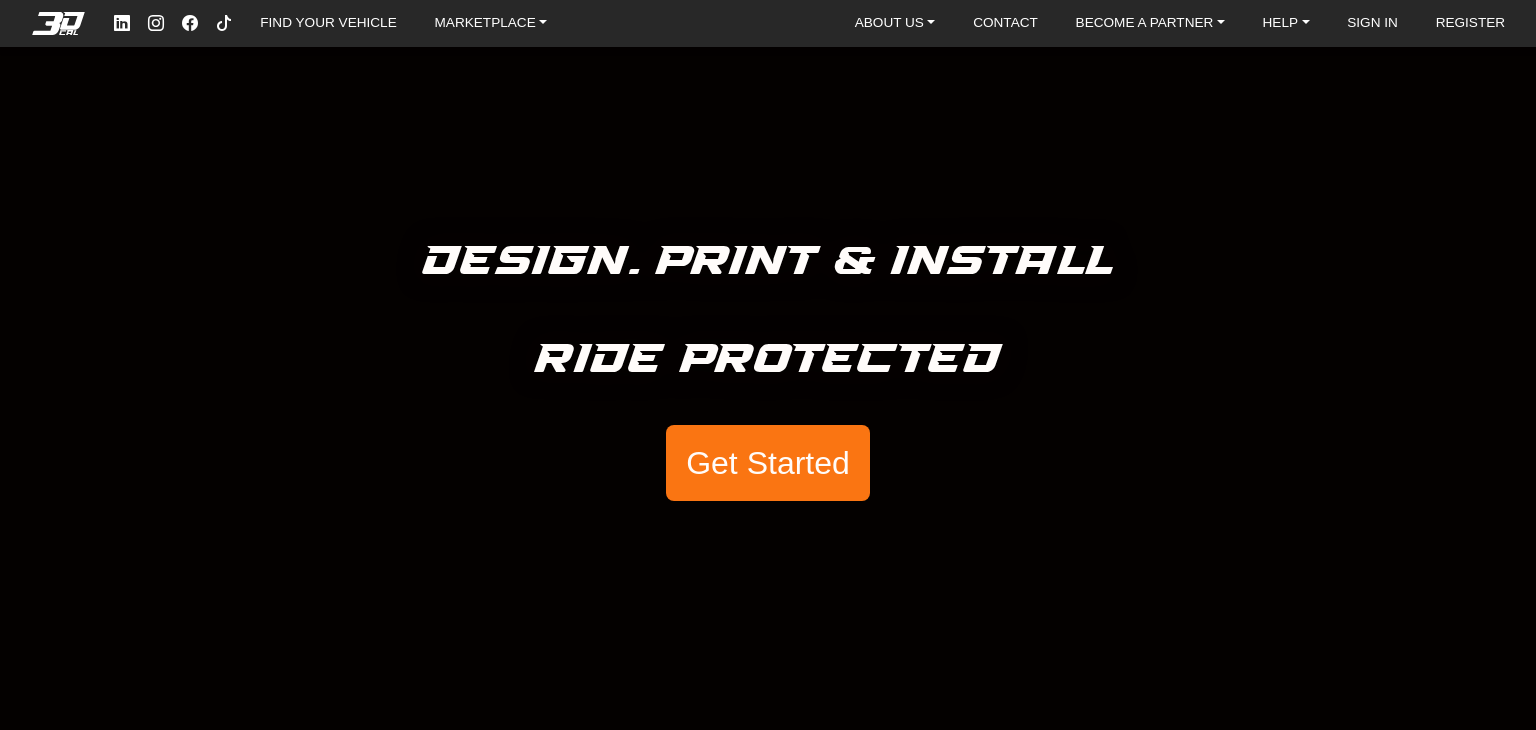 scroll, scrollTop: 0, scrollLeft: 0, axis: both 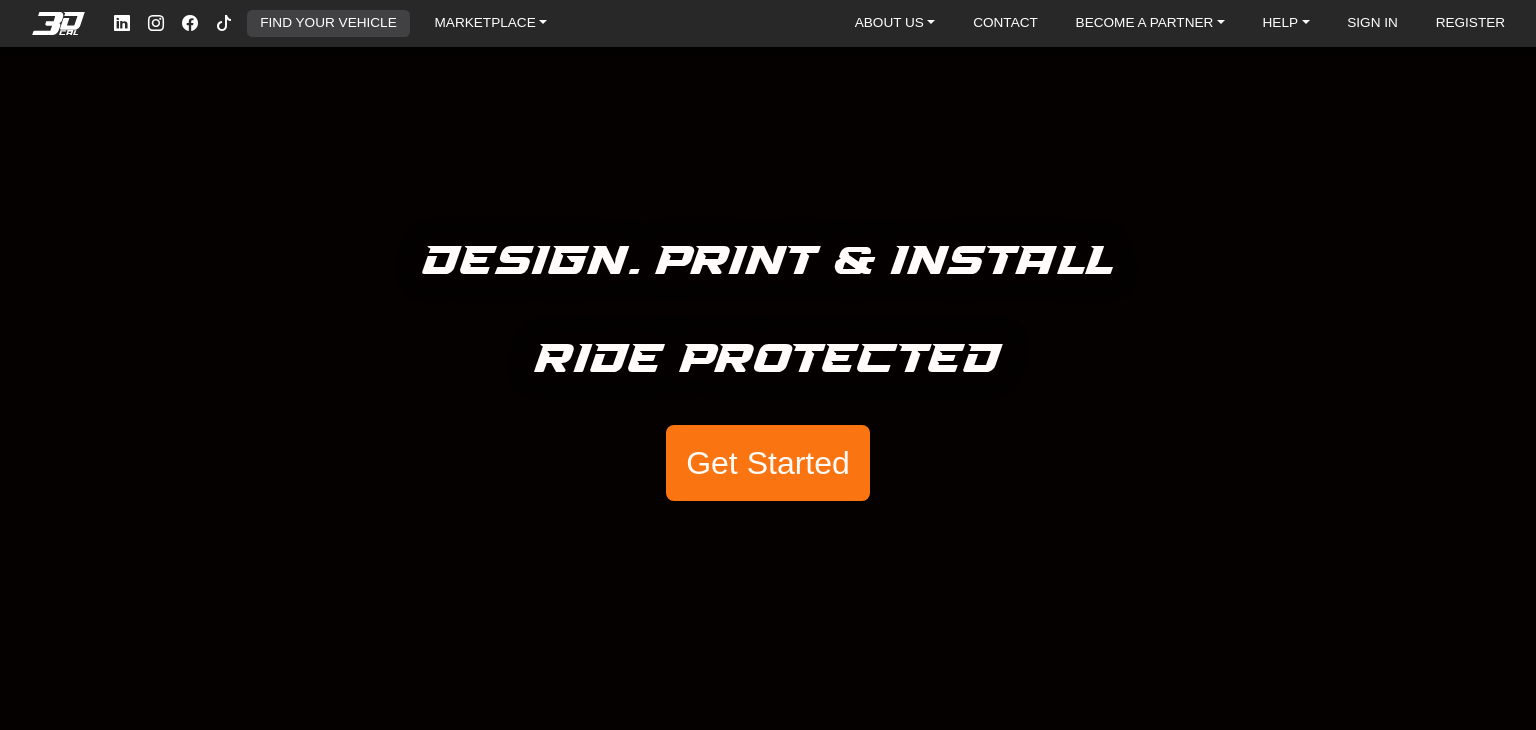 click on "FIND YOUR VEHICLE" at bounding box center (328, 24) 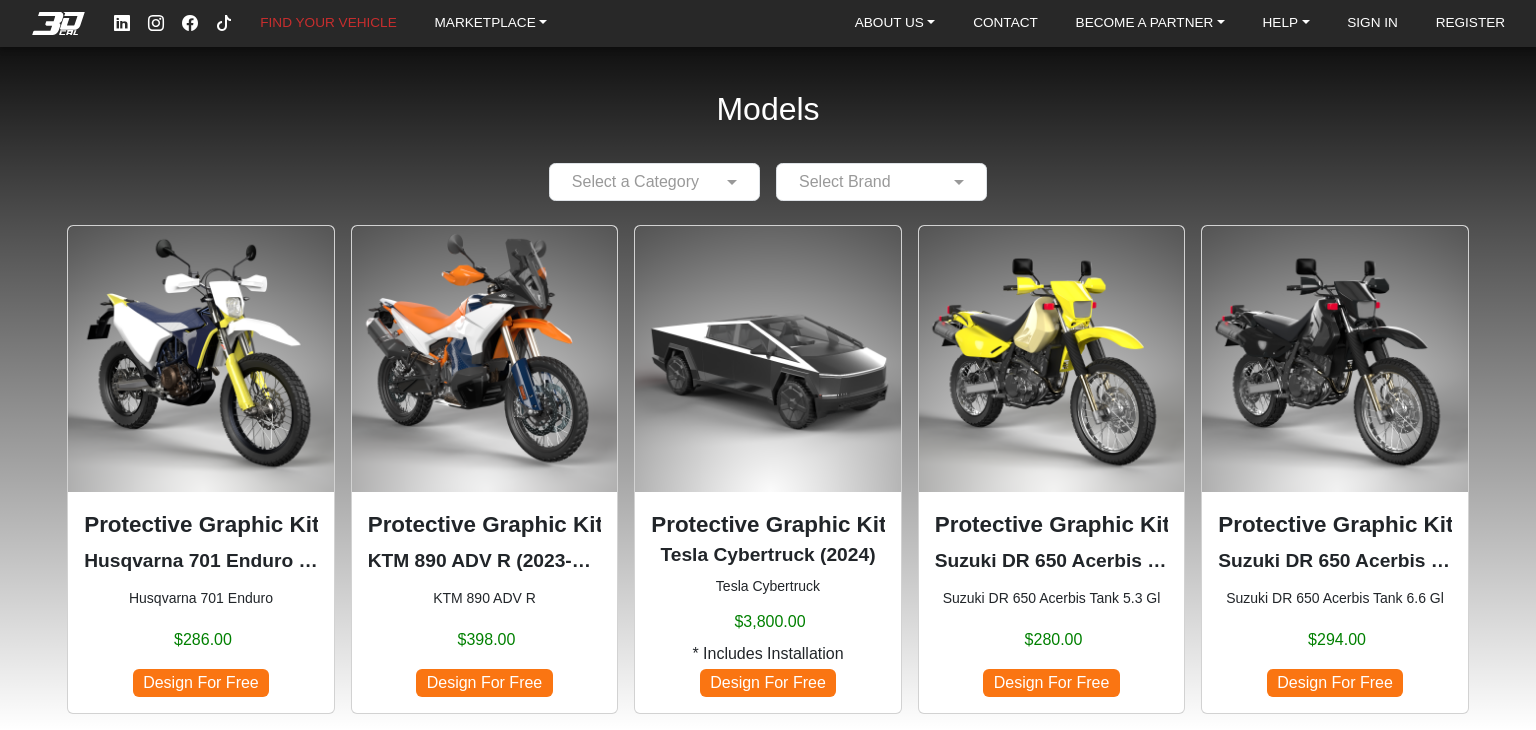 click 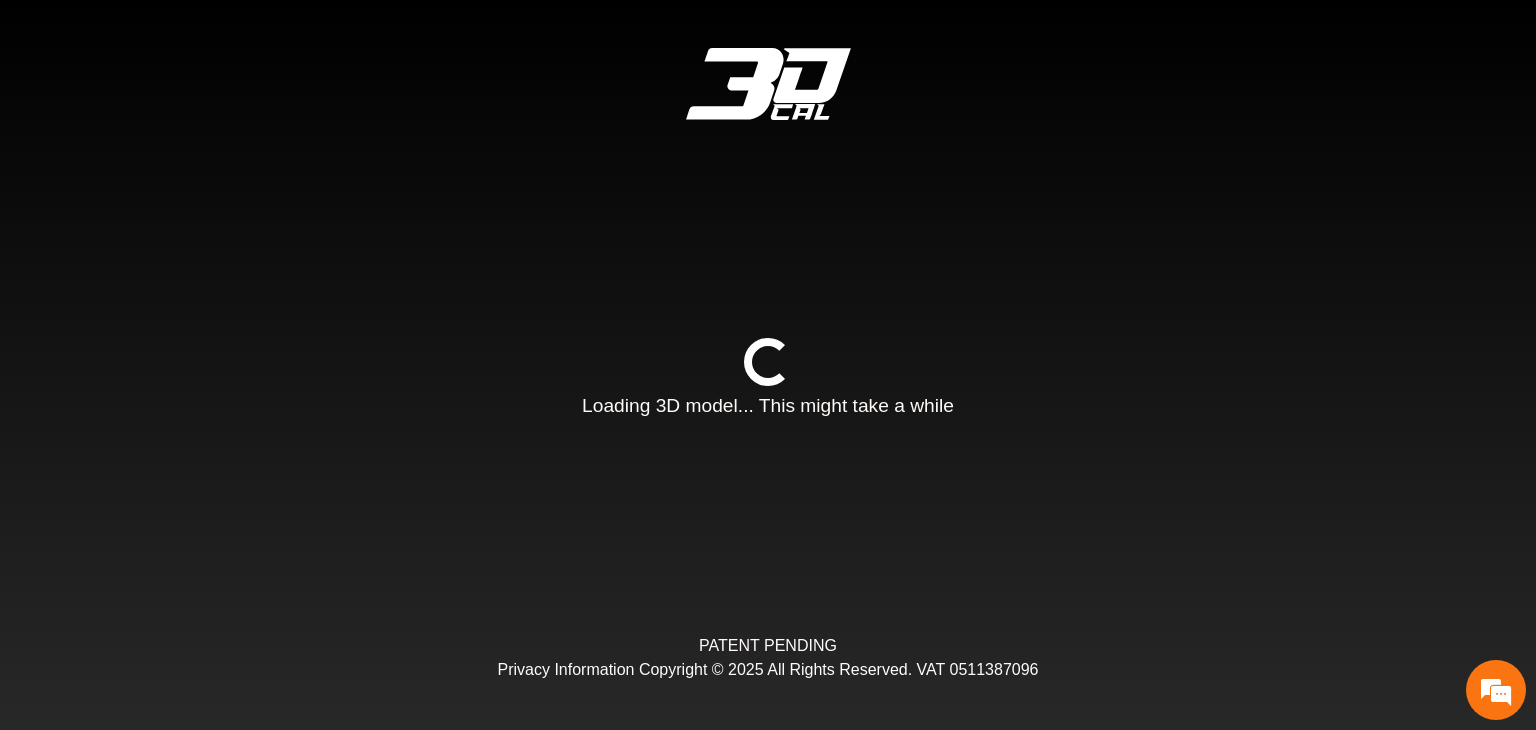 type on "*" 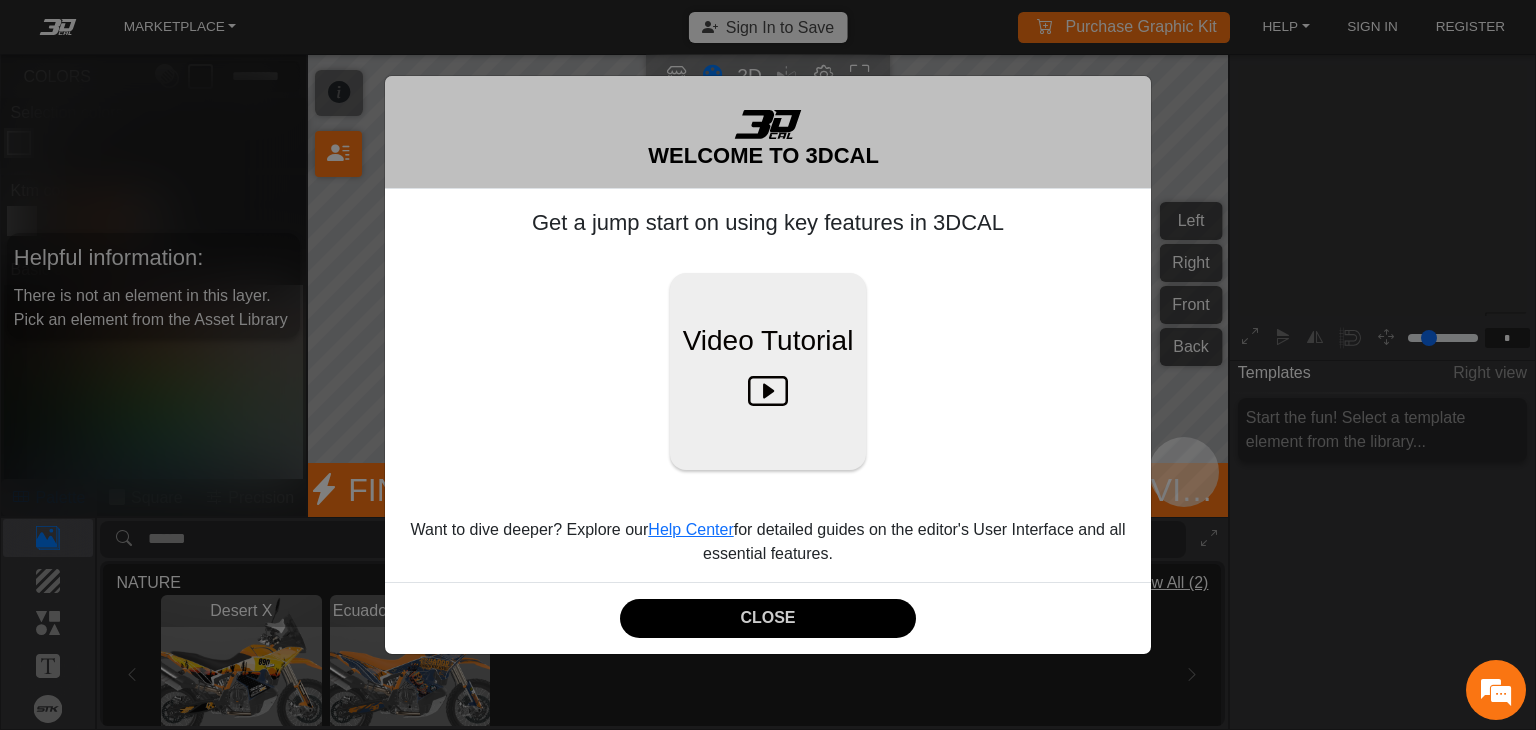 scroll, scrollTop: 243, scrollLeft: 224, axis: both 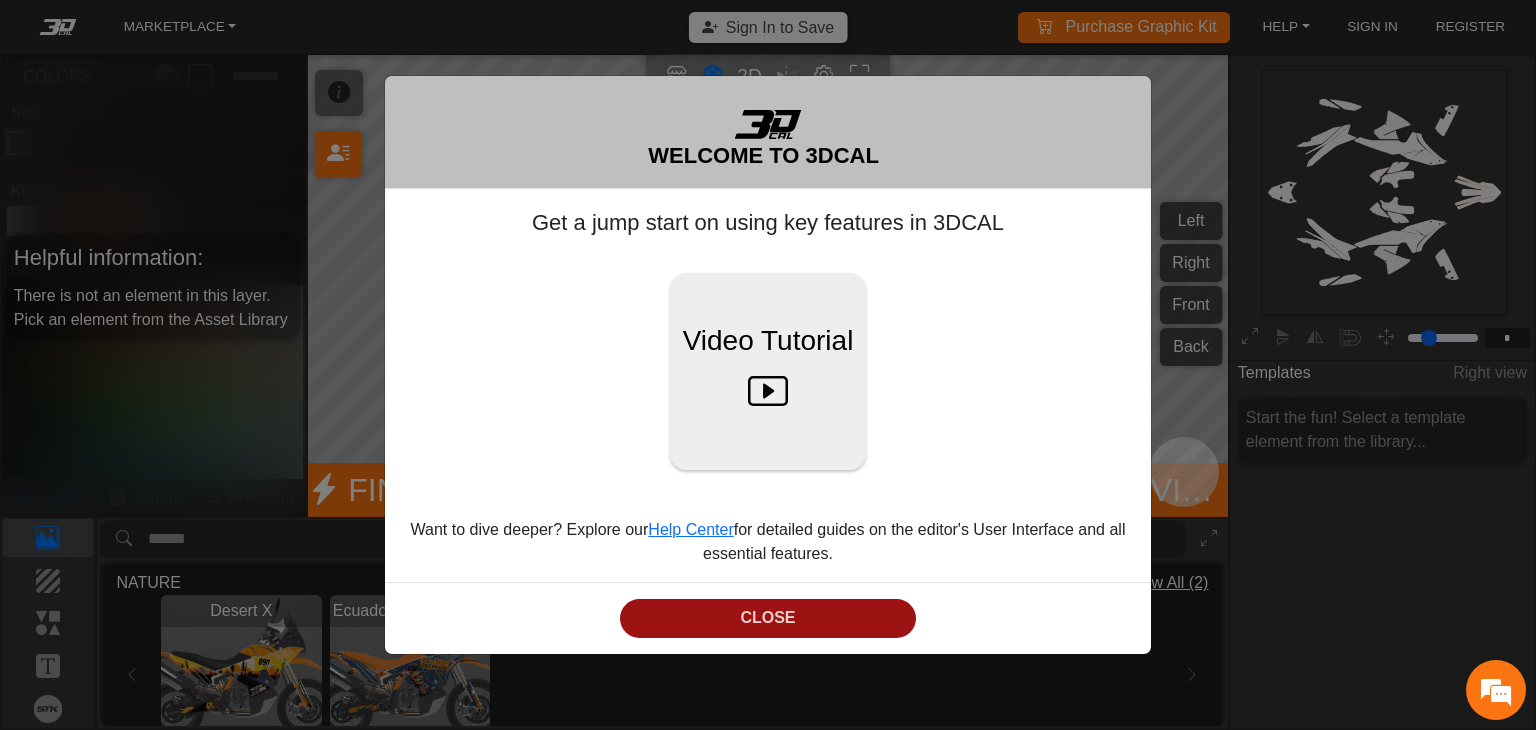 click on "CLOSE" at bounding box center [768, 618] 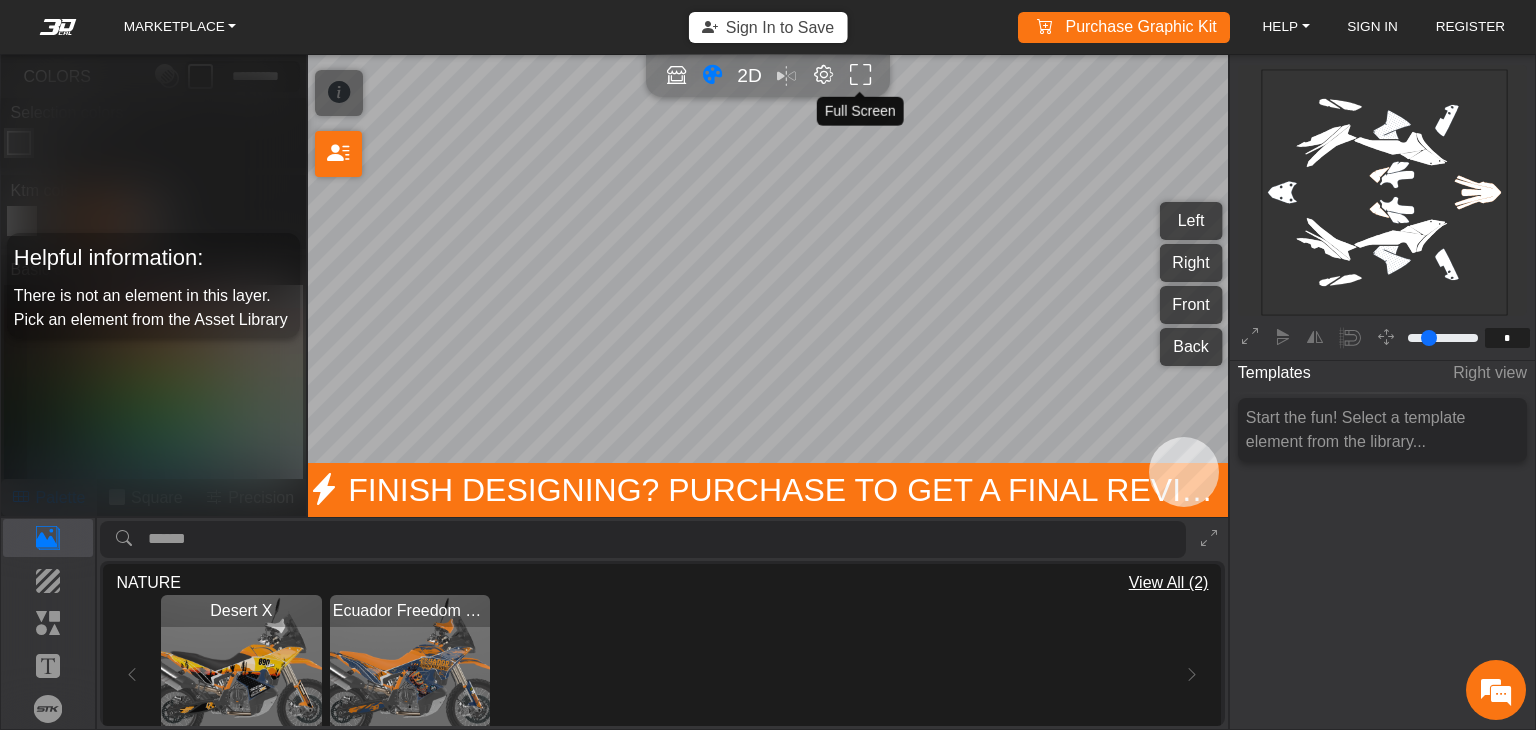 click at bounding box center [860, 75] 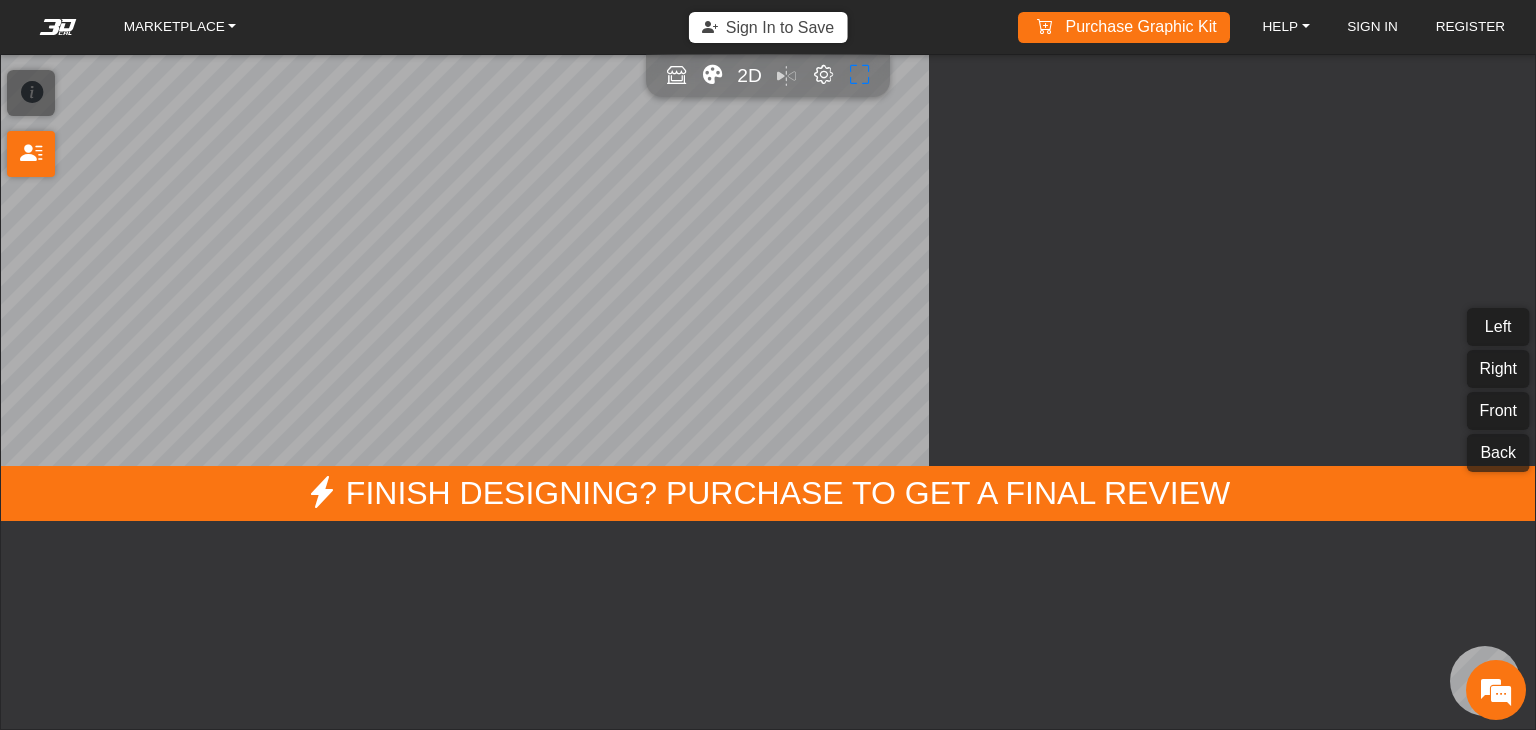 scroll, scrollTop: 229, scrollLeft: 224, axis: both 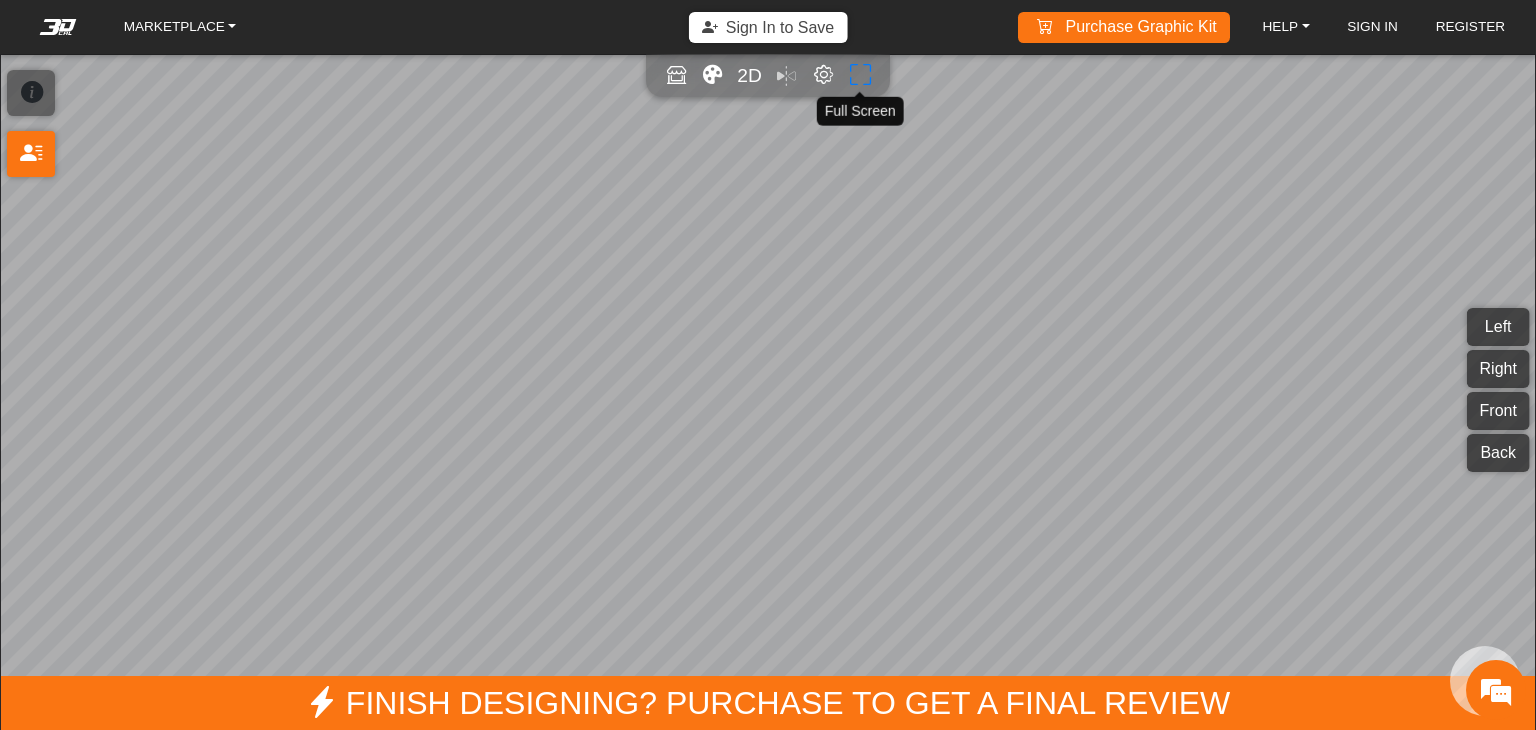 click at bounding box center (860, 75) 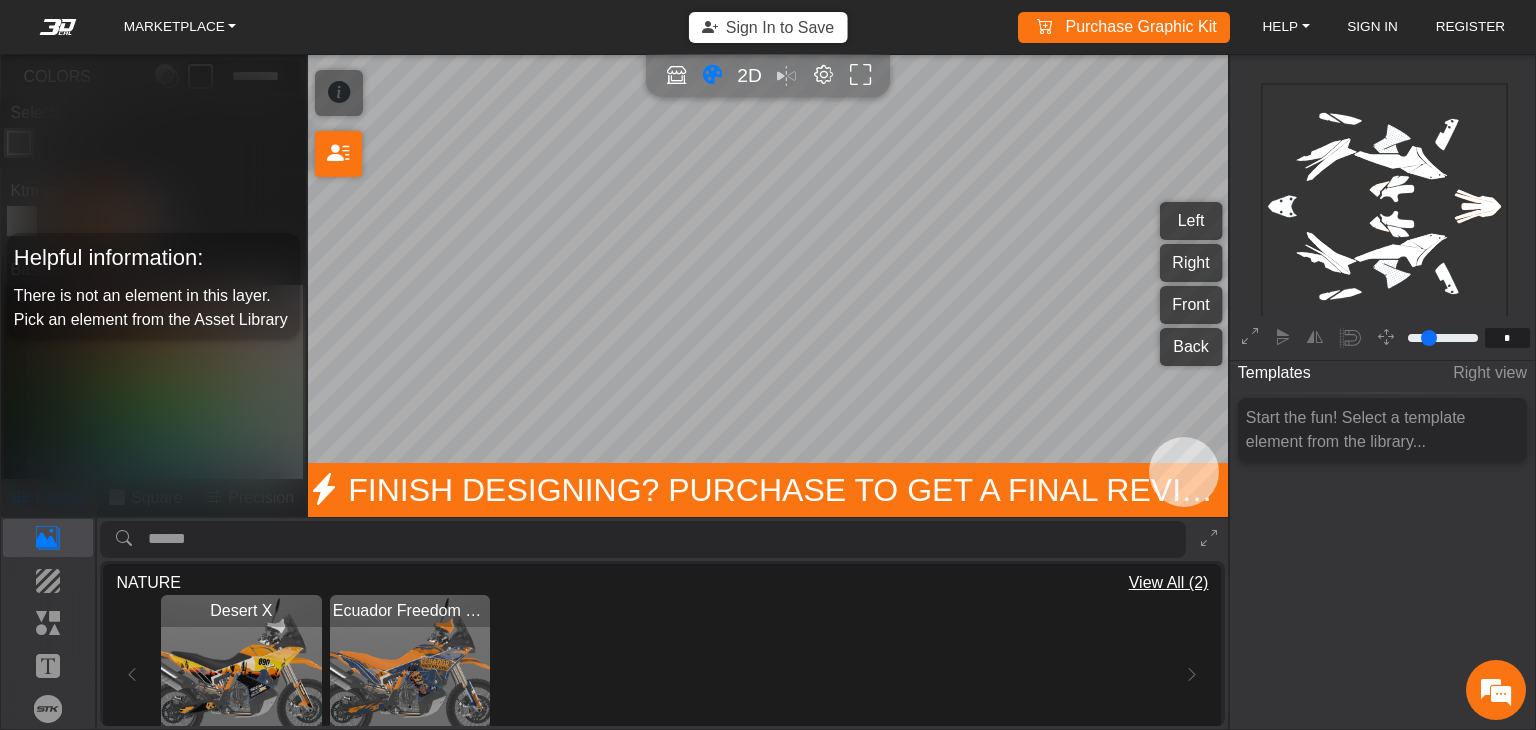 scroll, scrollTop: 243, scrollLeft: 224, axis: both 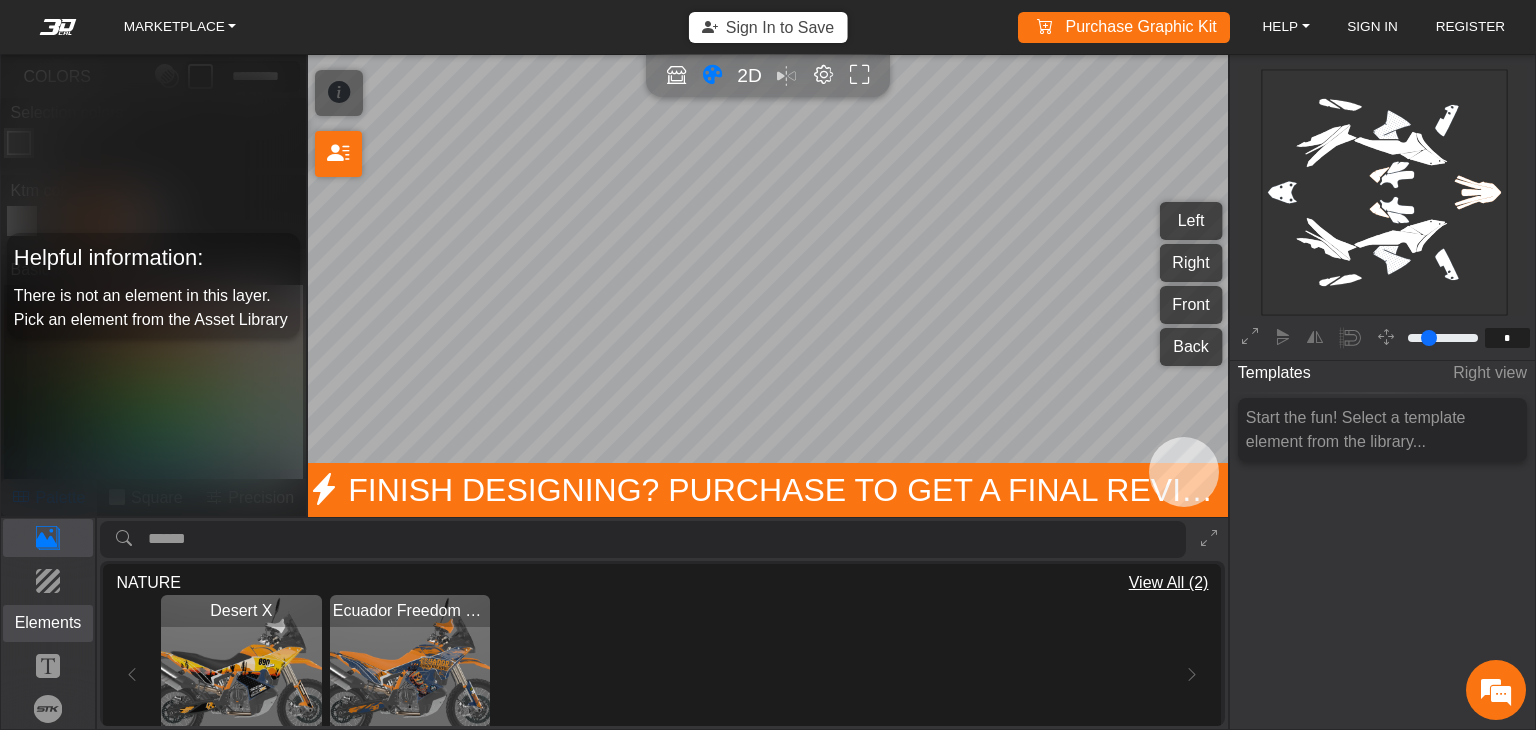 click on "Elements" at bounding box center [48, 623] 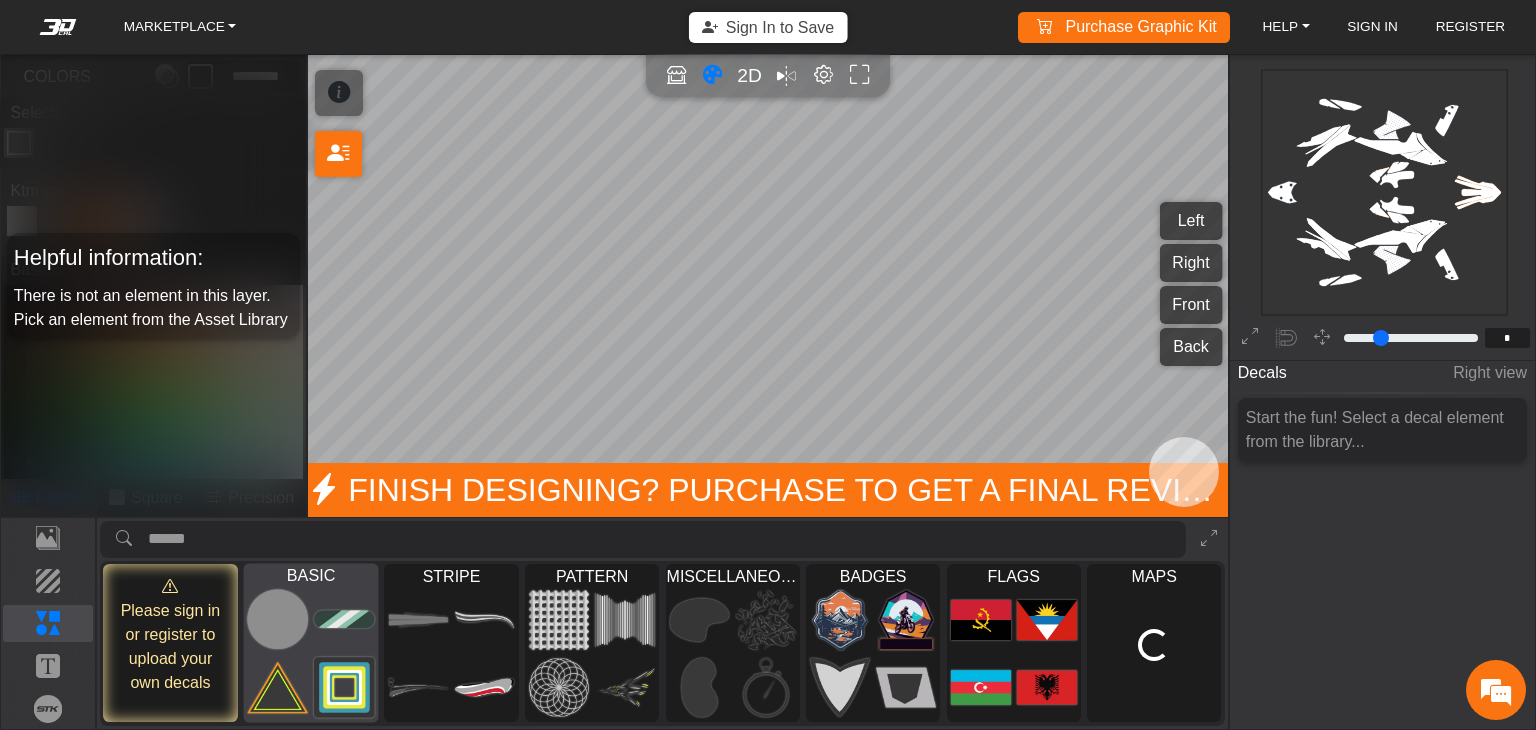 click at bounding box center (310, 653) 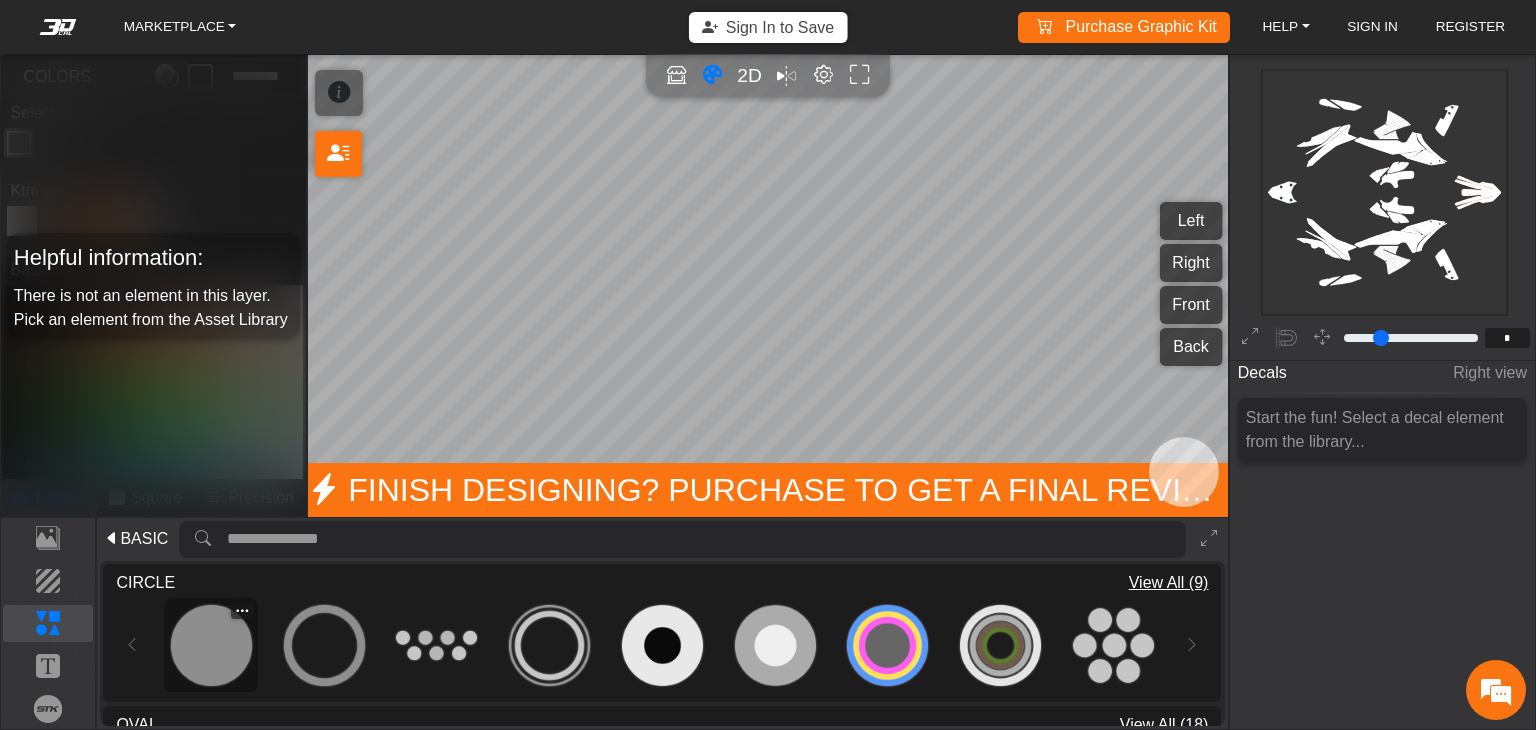 type on "**" 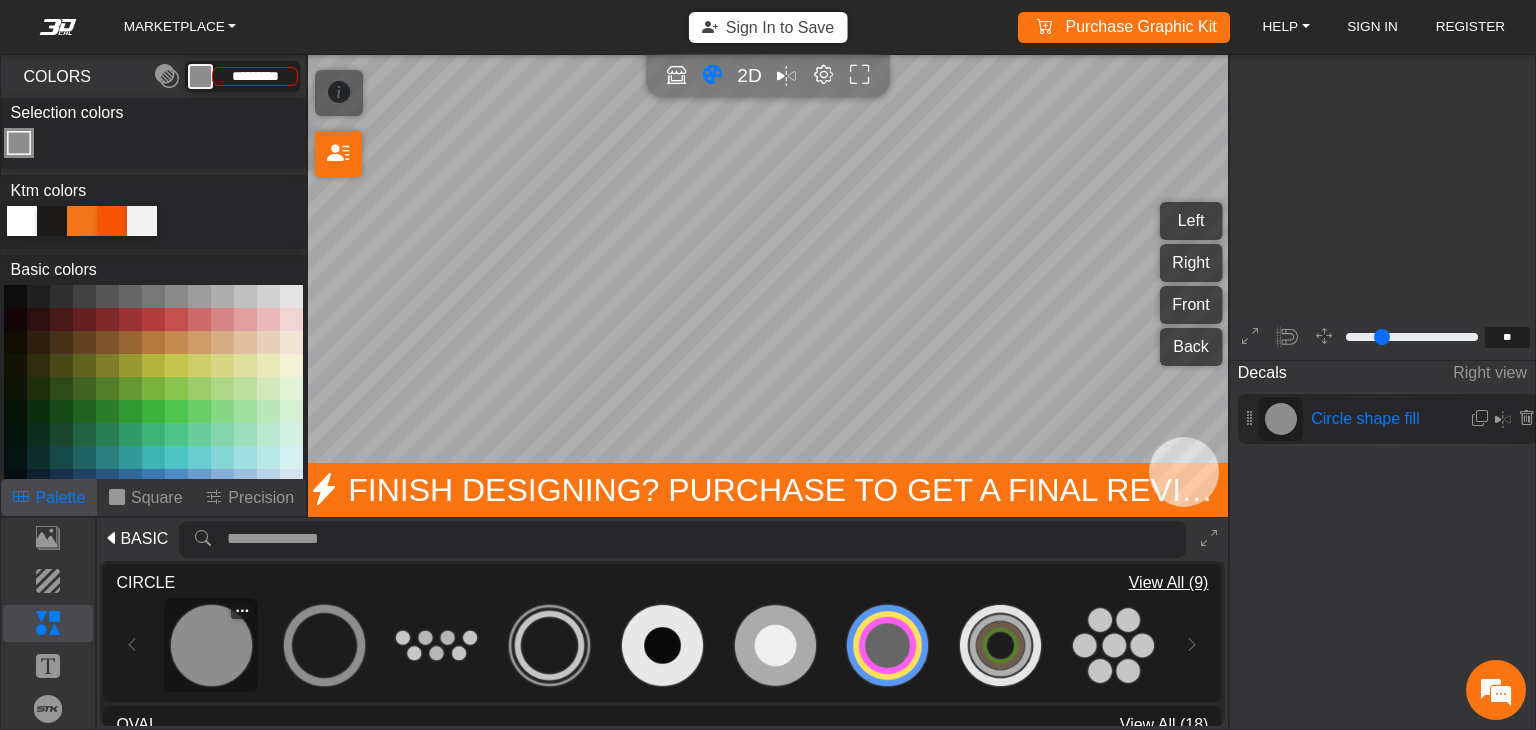scroll, scrollTop: 1582, scrollLeft: 1160, axis: both 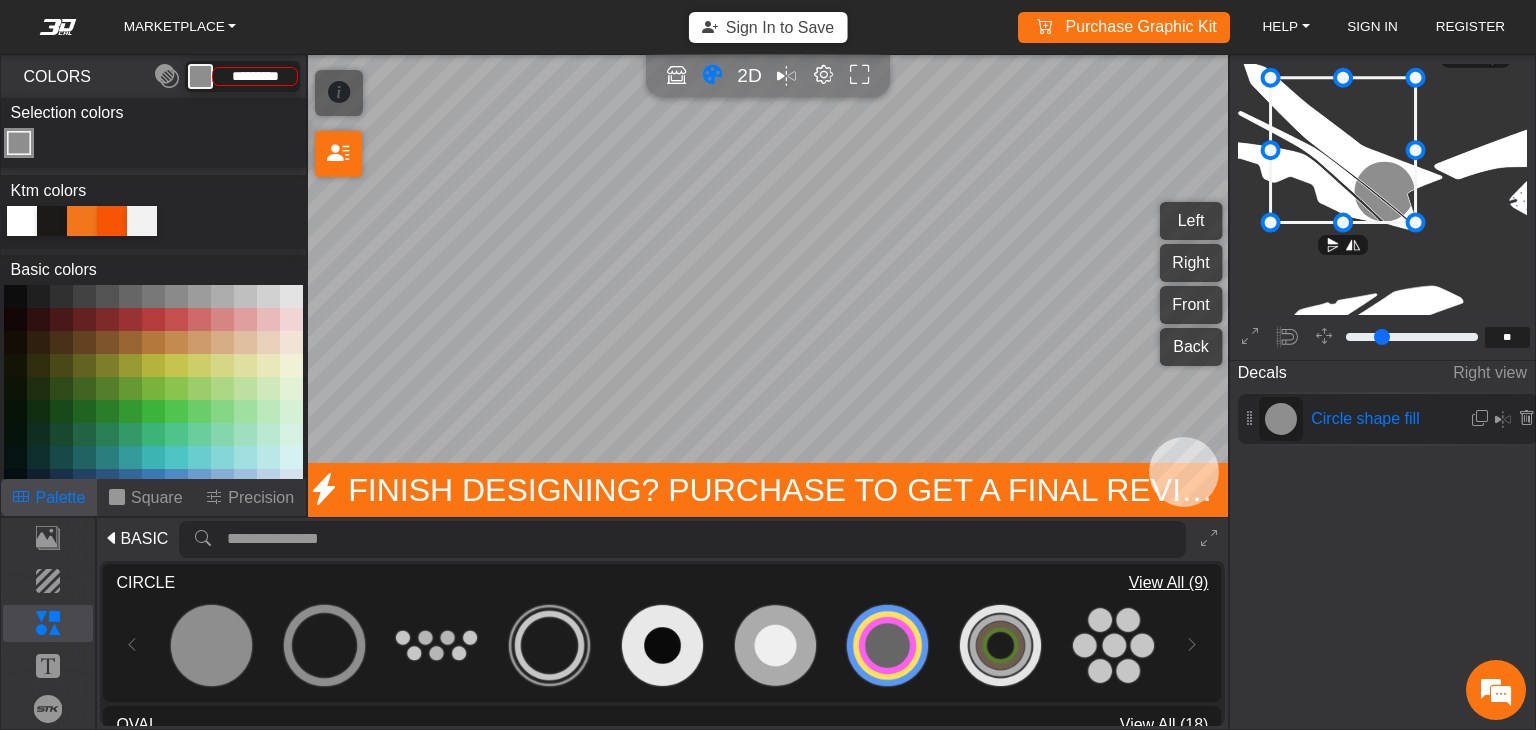 drag, startPoint x: 1351, startPoint y: 163, endPoint x: 1275, endPoint y: 97, distance: 100.65784 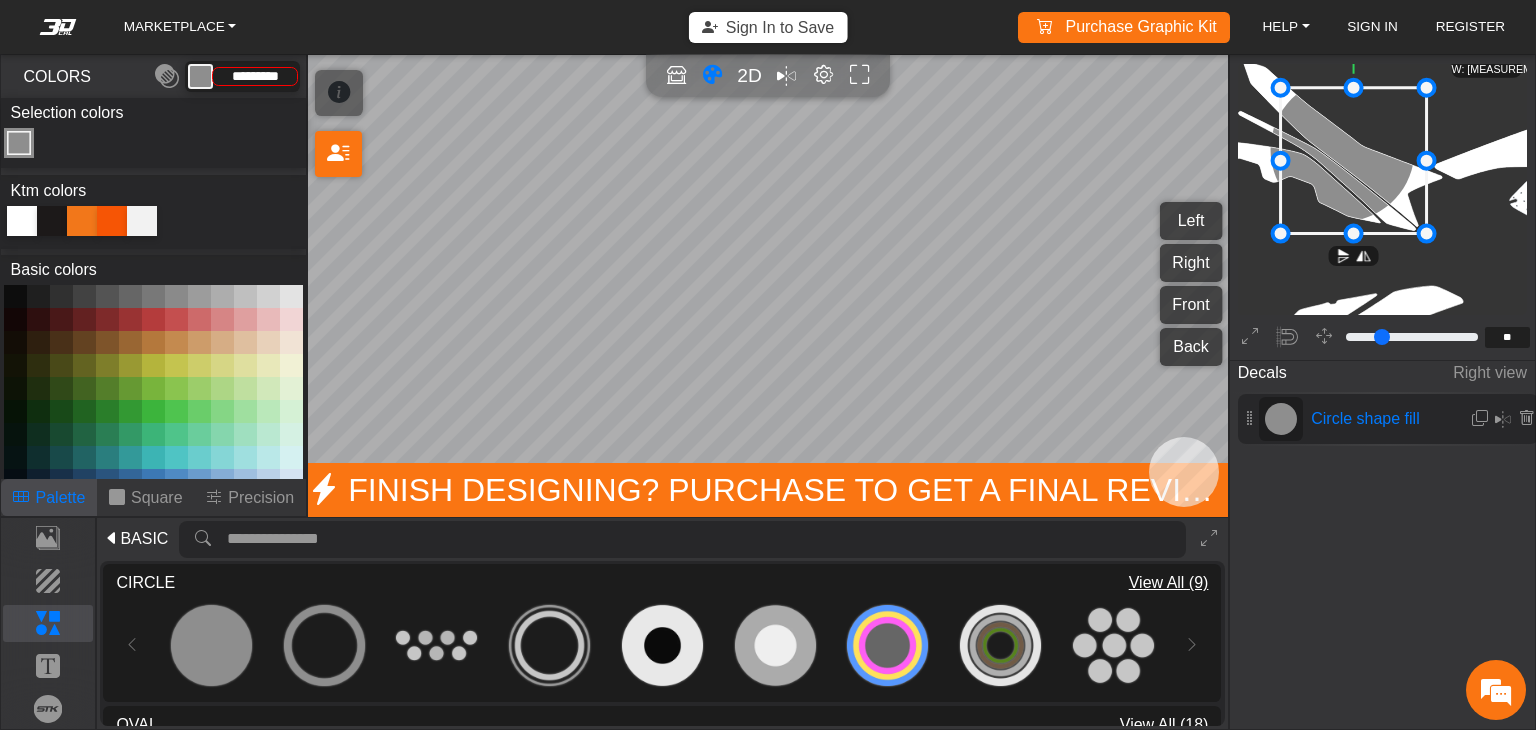 drag, startPoint x: 1327, startPoint y: 165, endPoint x: 1384, endPoint y: 207, distance: 70.80254 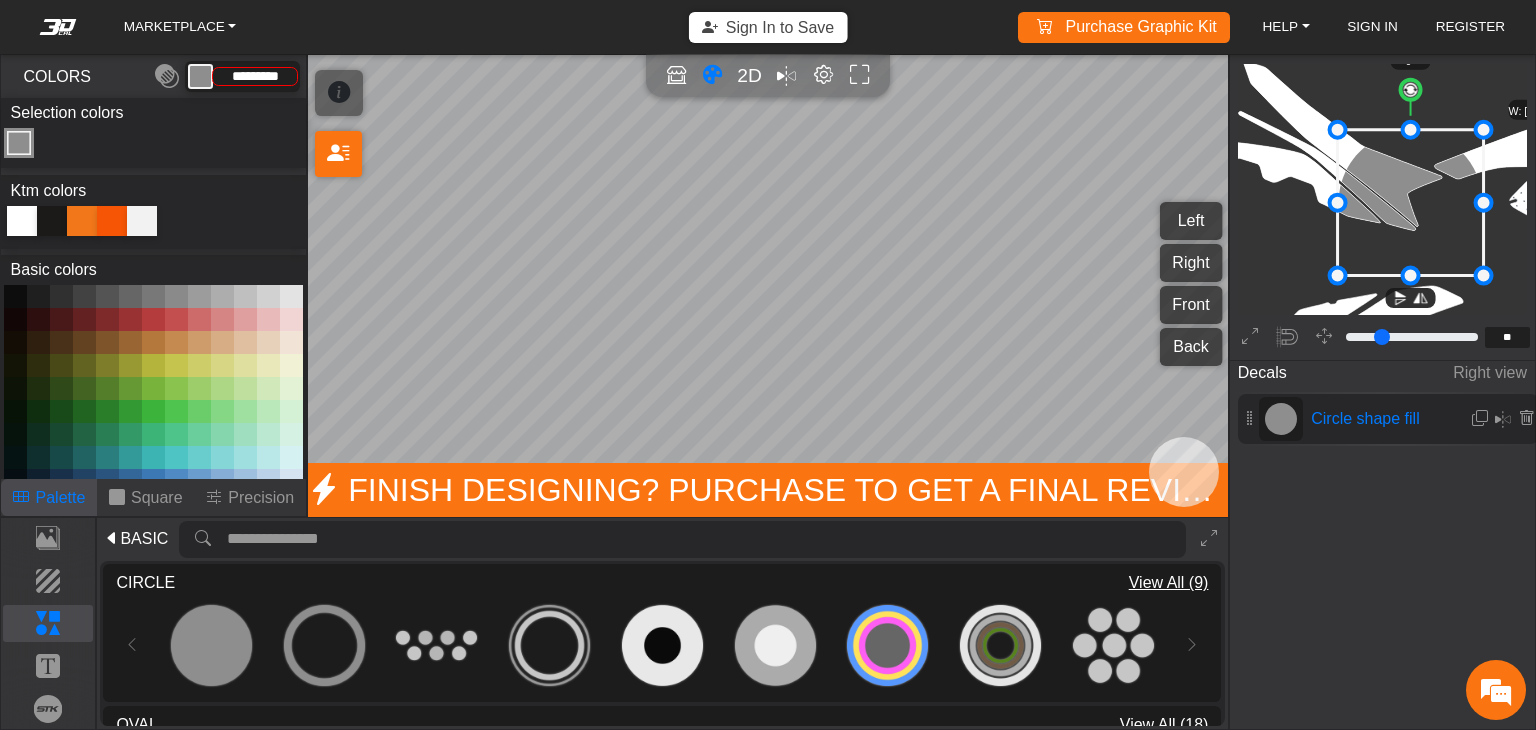 click at bounding box center [153, 342] 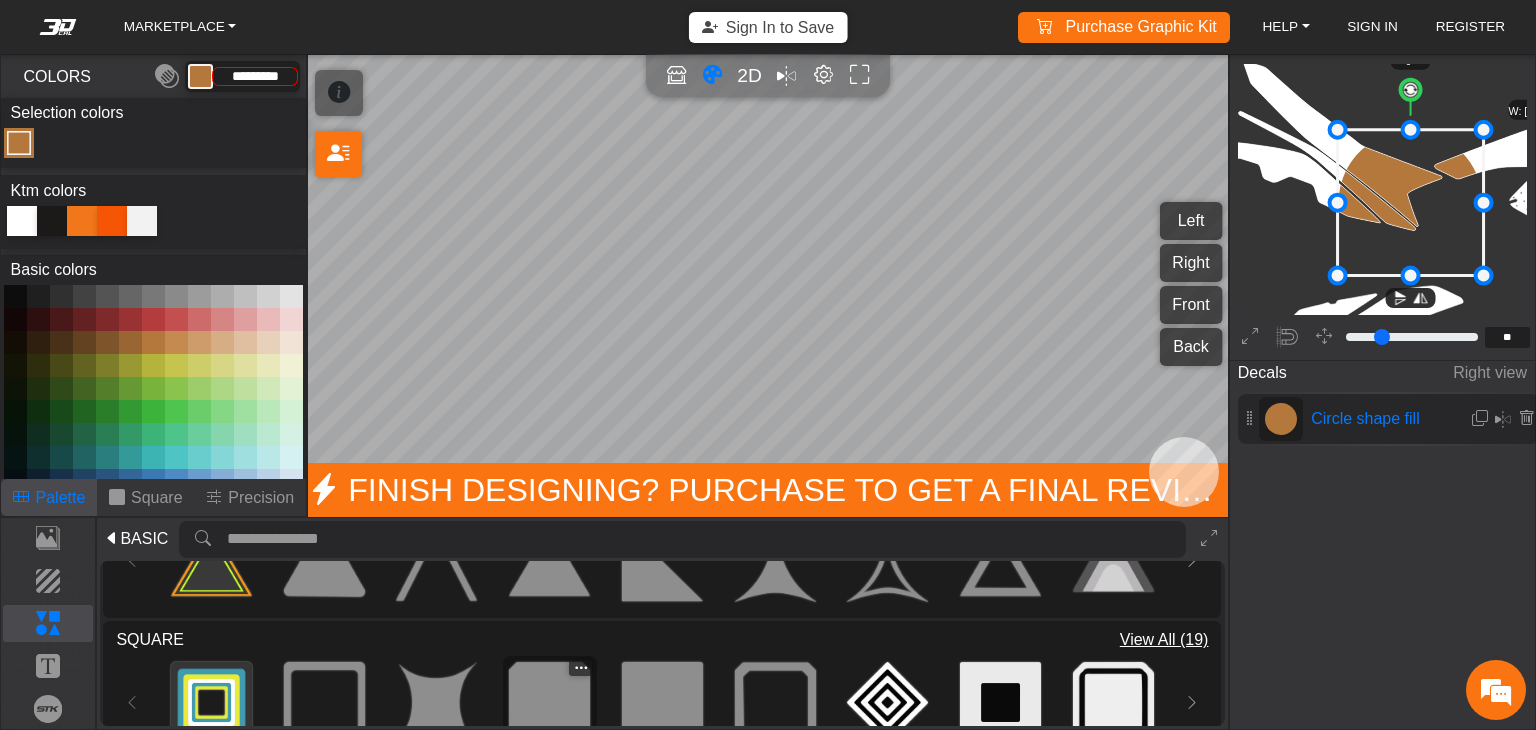 scroll, scrollTop: 400, scrollLeft: 0, axis: vertical 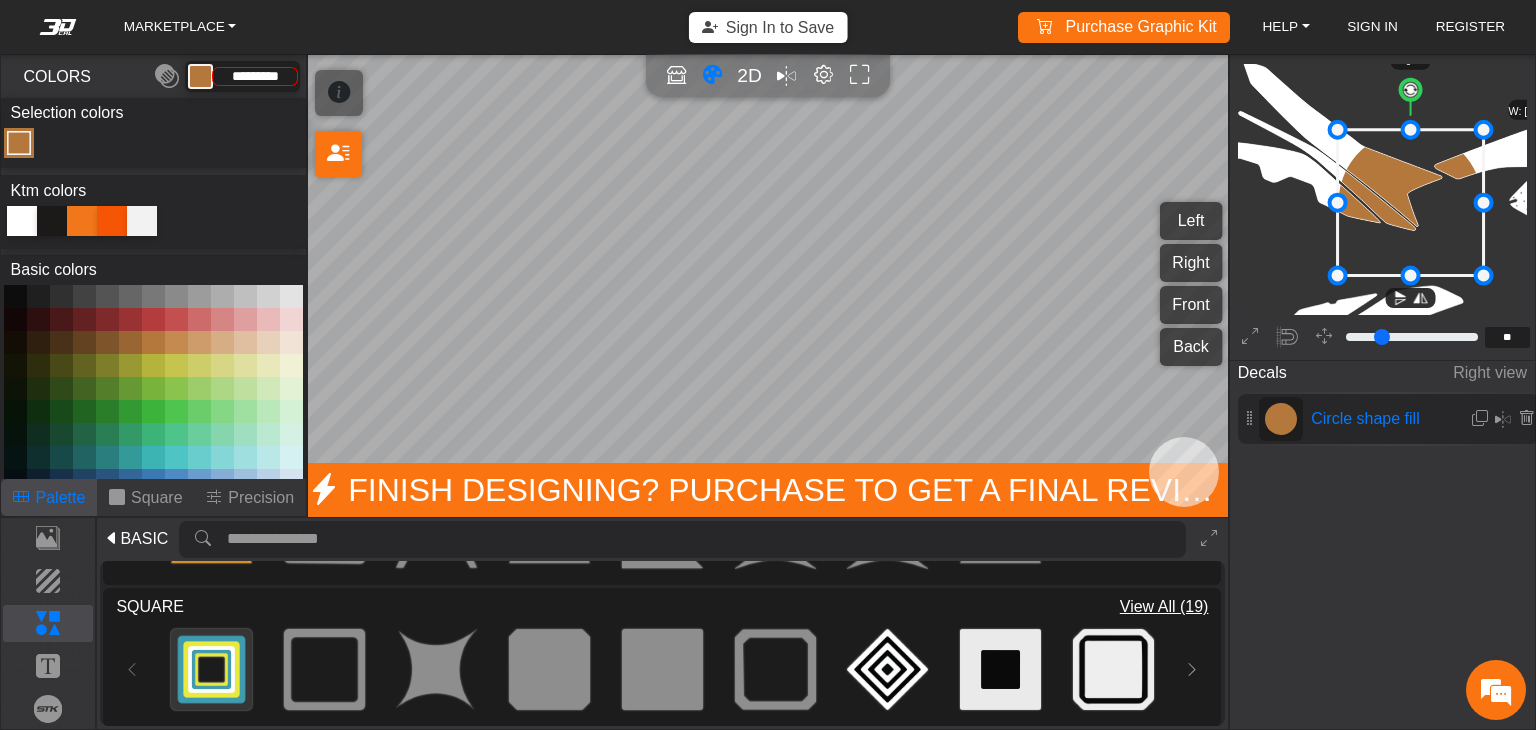 click on "BASIC" at bounding box center (144, 539) 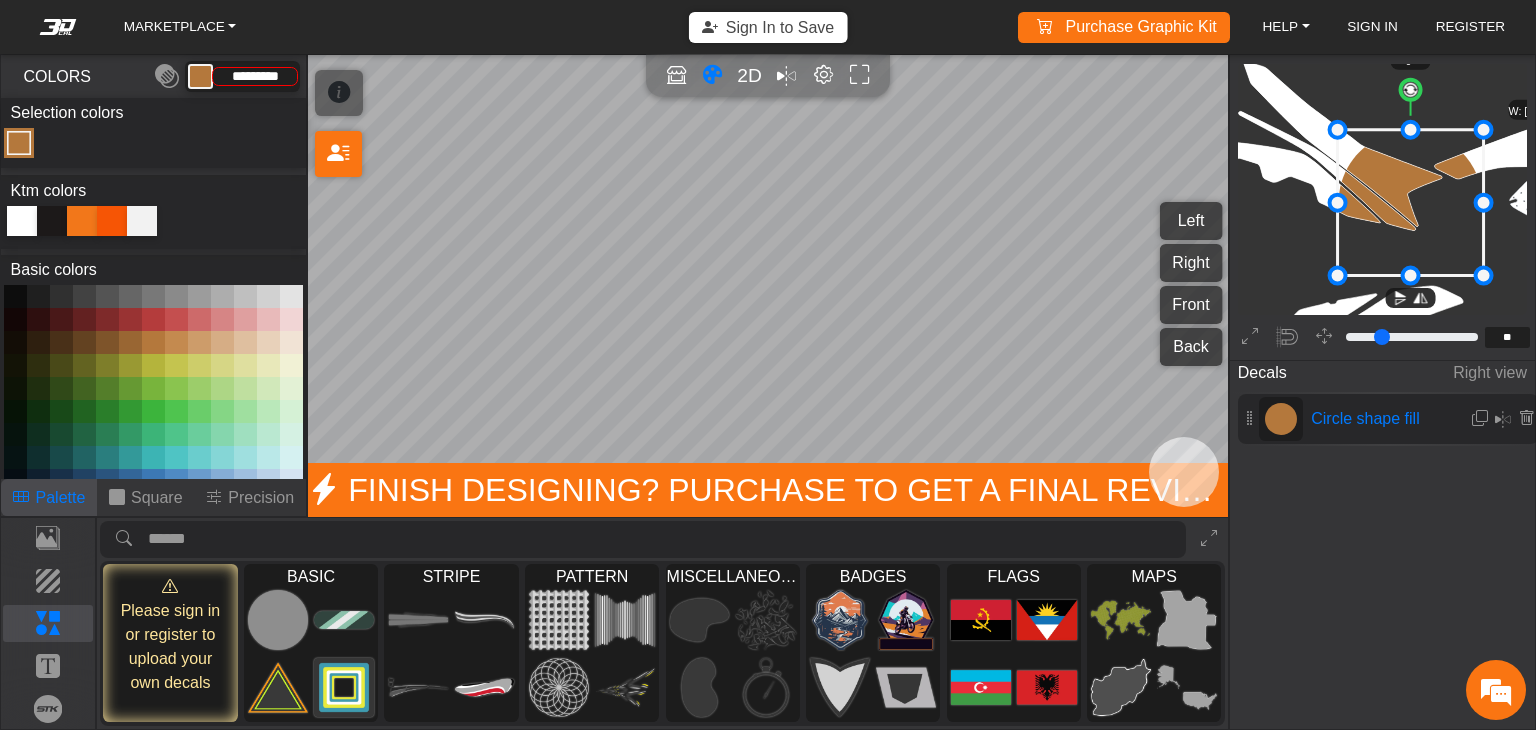 click on "Please sign in or register to upload your own decals BASIC Loading... STRIPE Loading... PATTERN Loading... MISCELLANEOUS Loading... BADGES Loading... FLAGS Loading... MAPS Loading... CULTURES Loading... ANIMAL Loading... NATURE Loading... LANDSCAPE Loading... CONTOUR MAP Loading... COMERCIAL CONTENT Loading..." at bounding box center [662, 725] 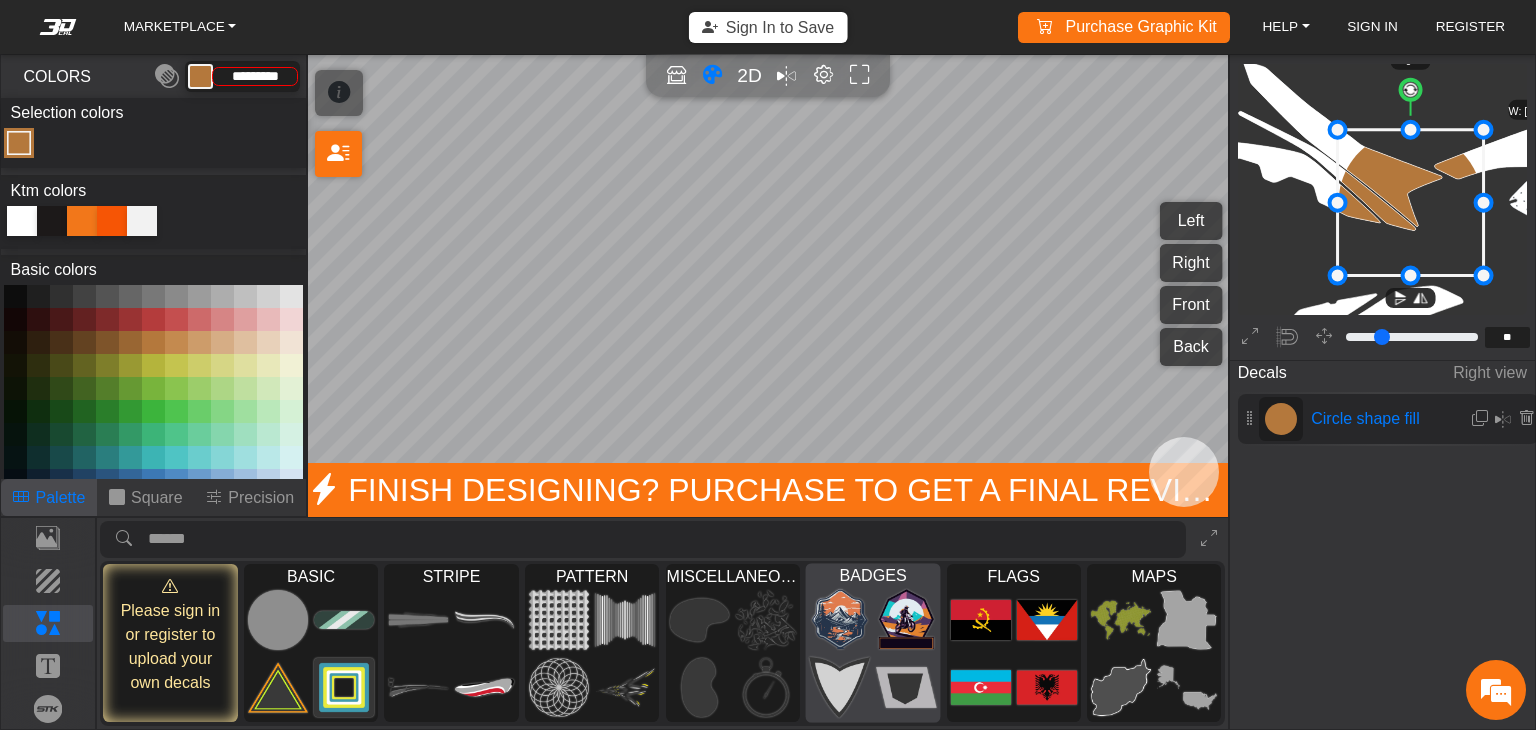 click at bounding box center (840, 688) 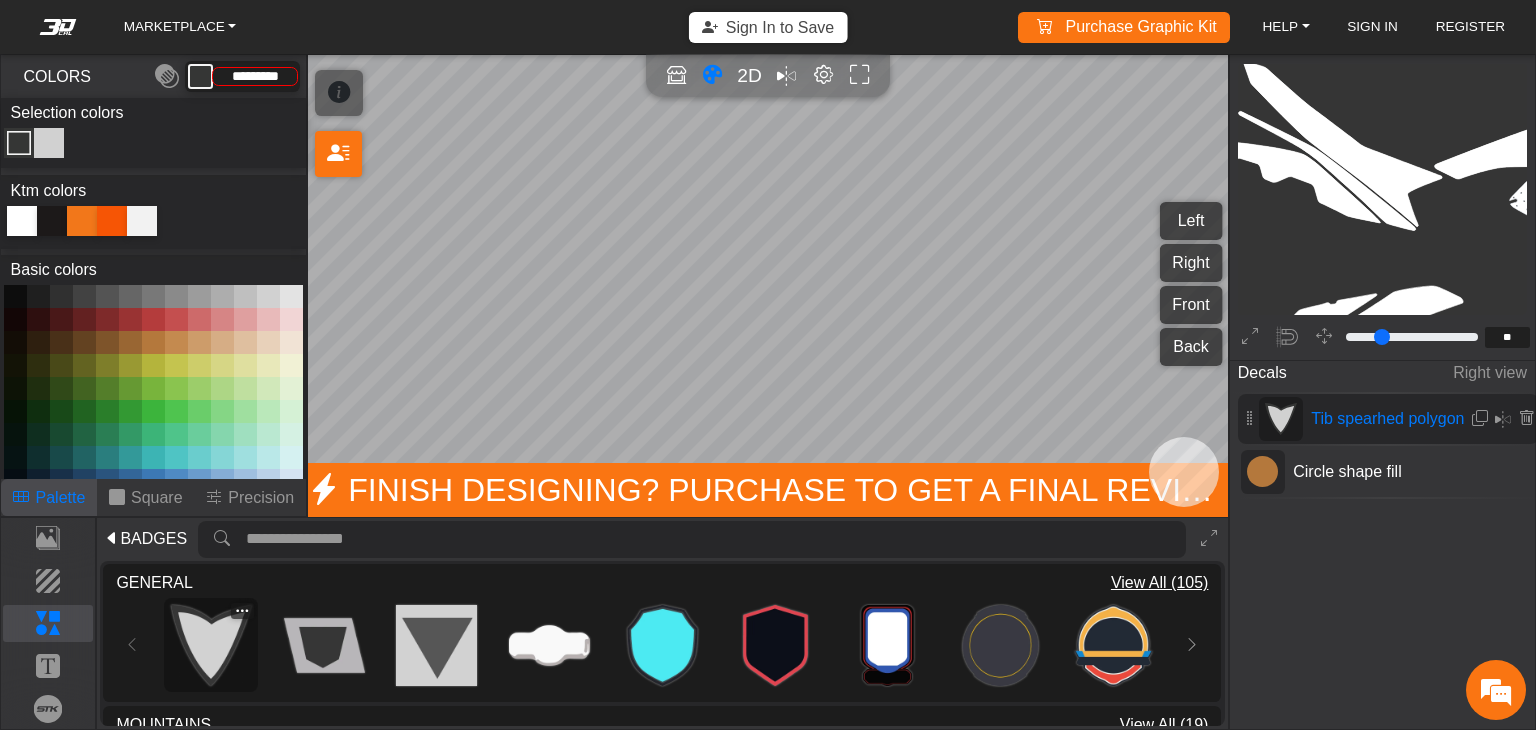 scroll, scrollTop: 1538, scrollLeft: 1470, axis: both 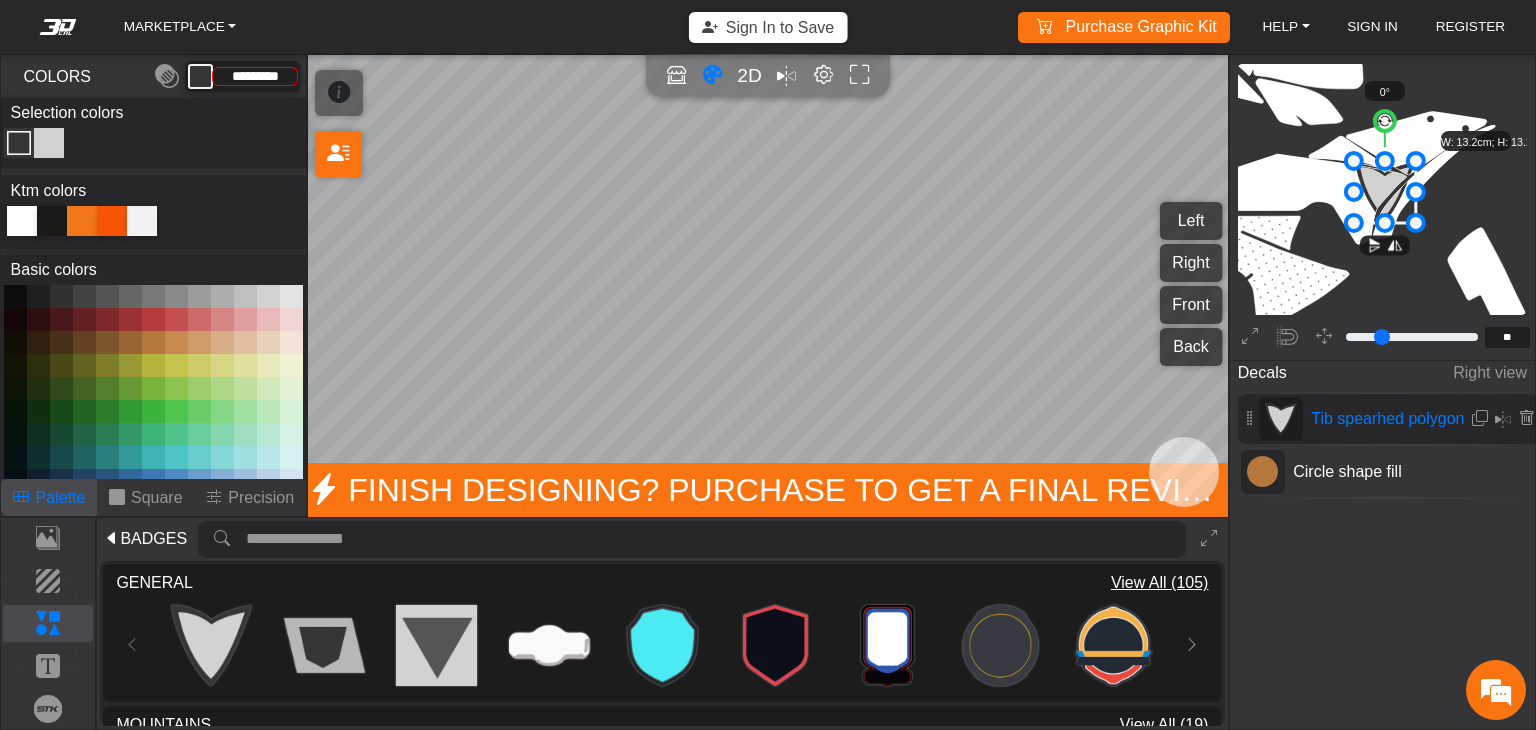 click at bounding box center [112, 221] 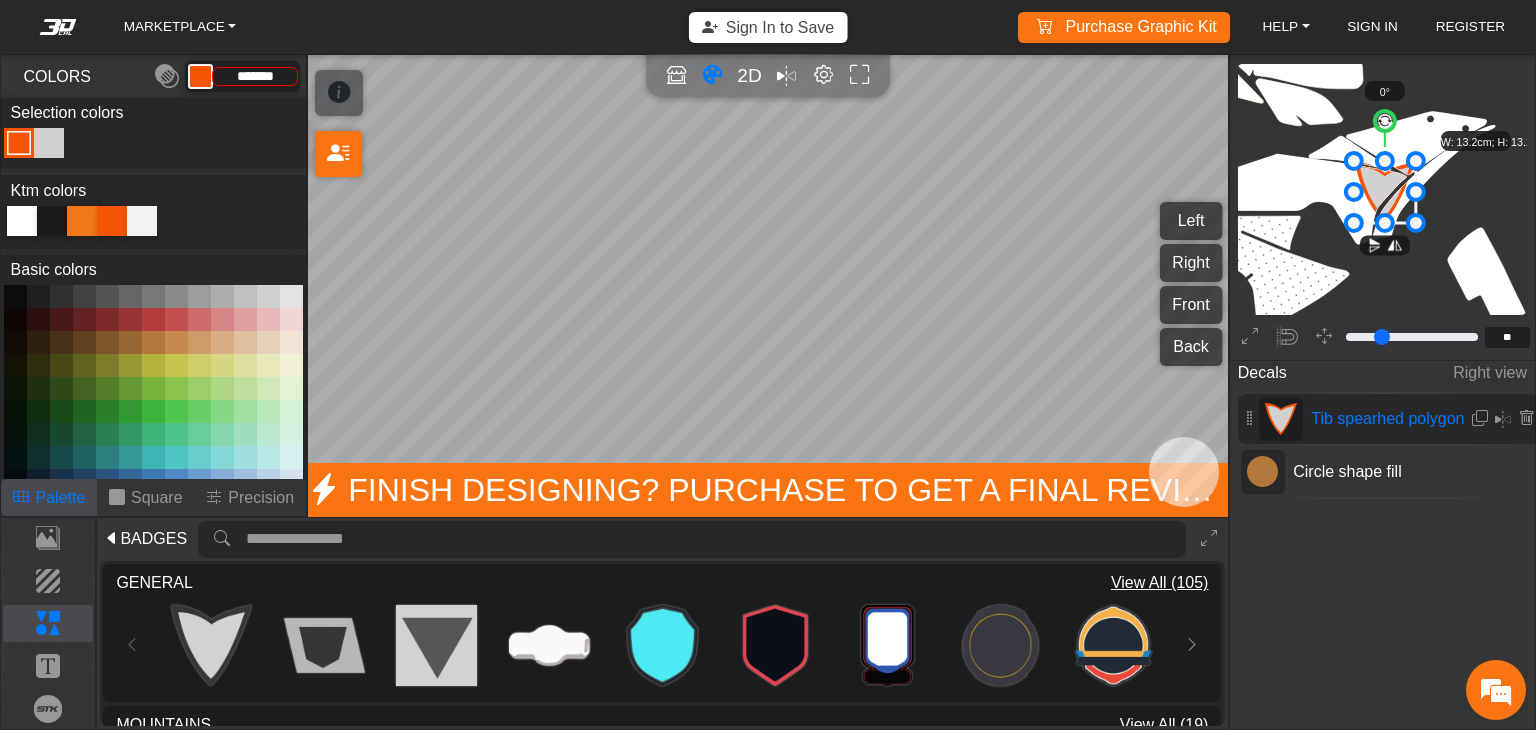 click at bounding box center [1388, 498] 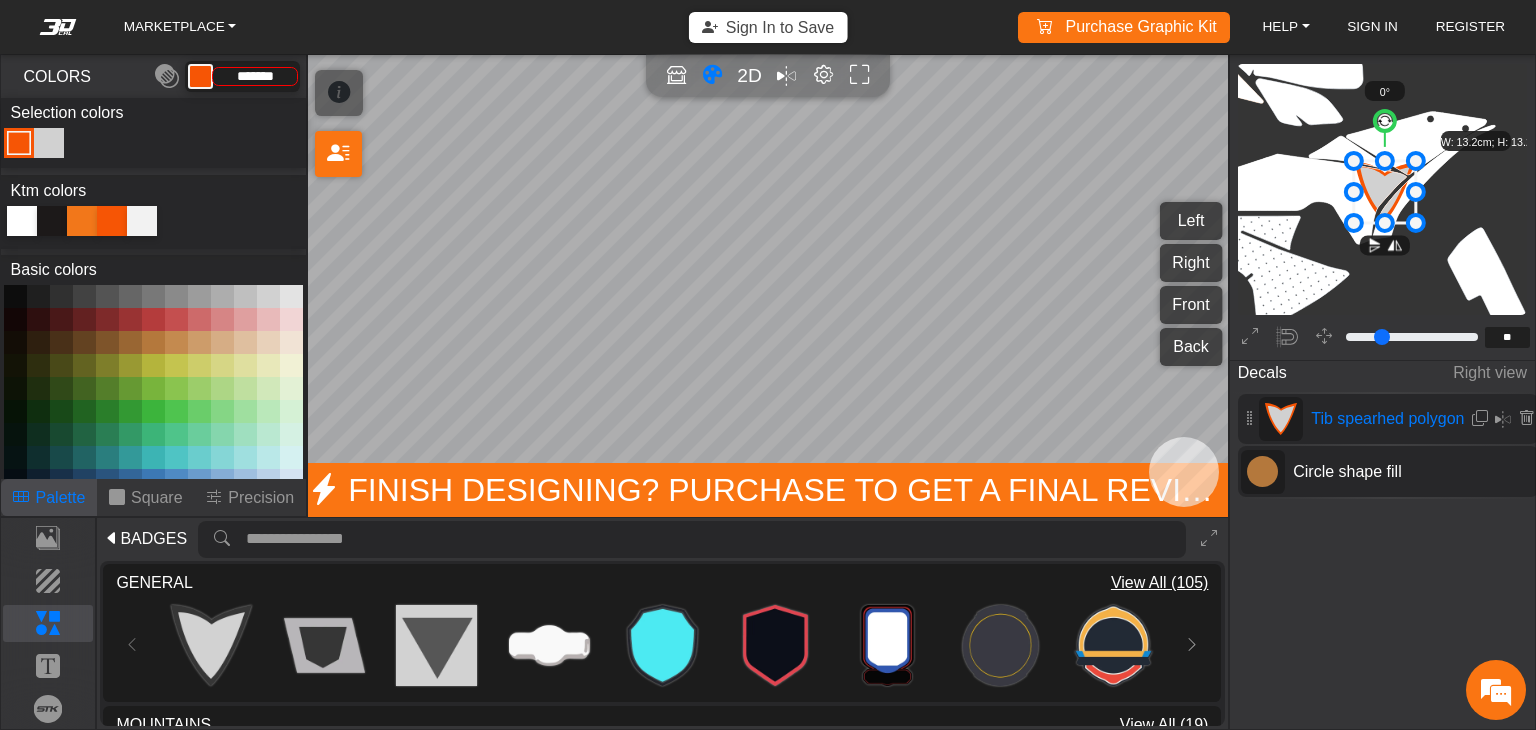 click 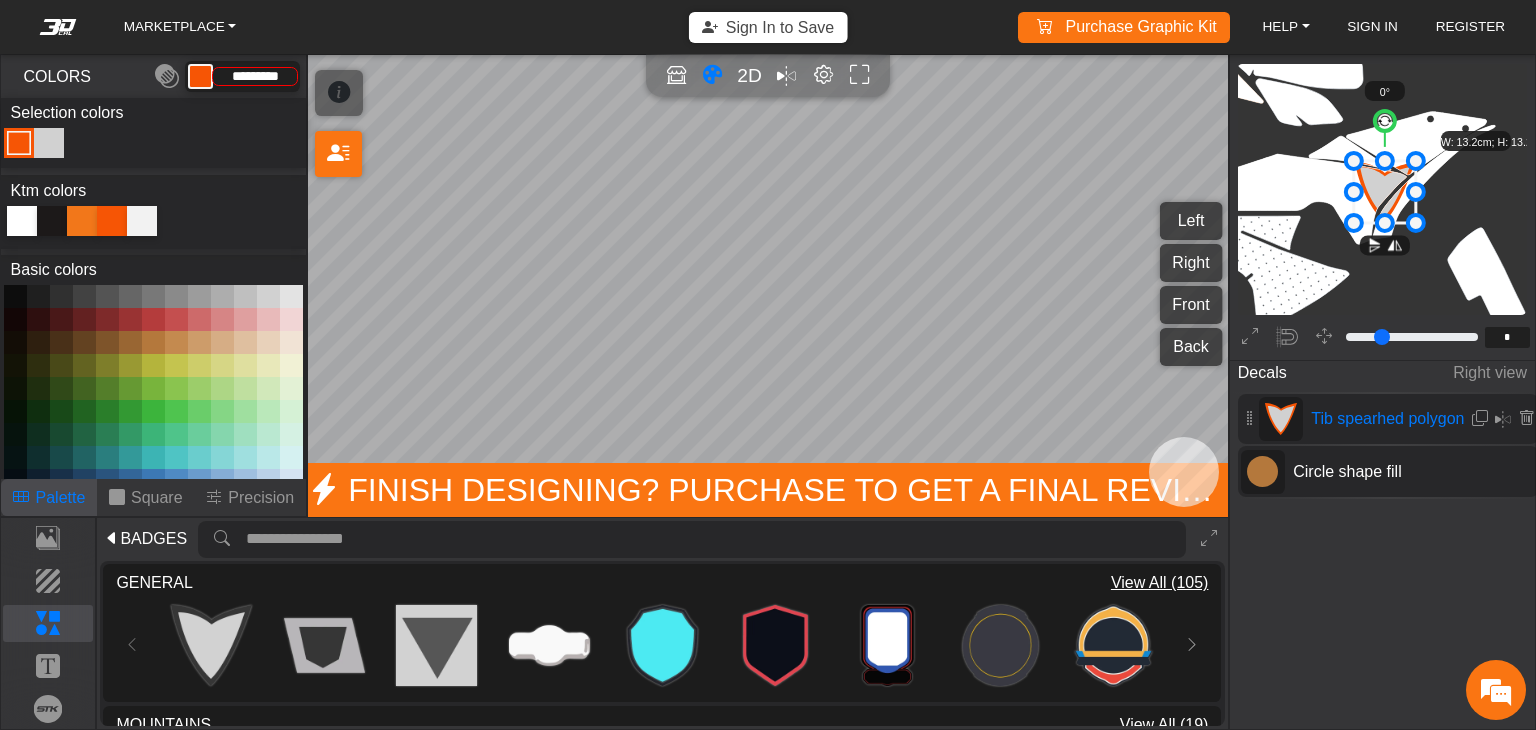 scroll, scrollTop: 604, scrollLeft: 420, axis: both 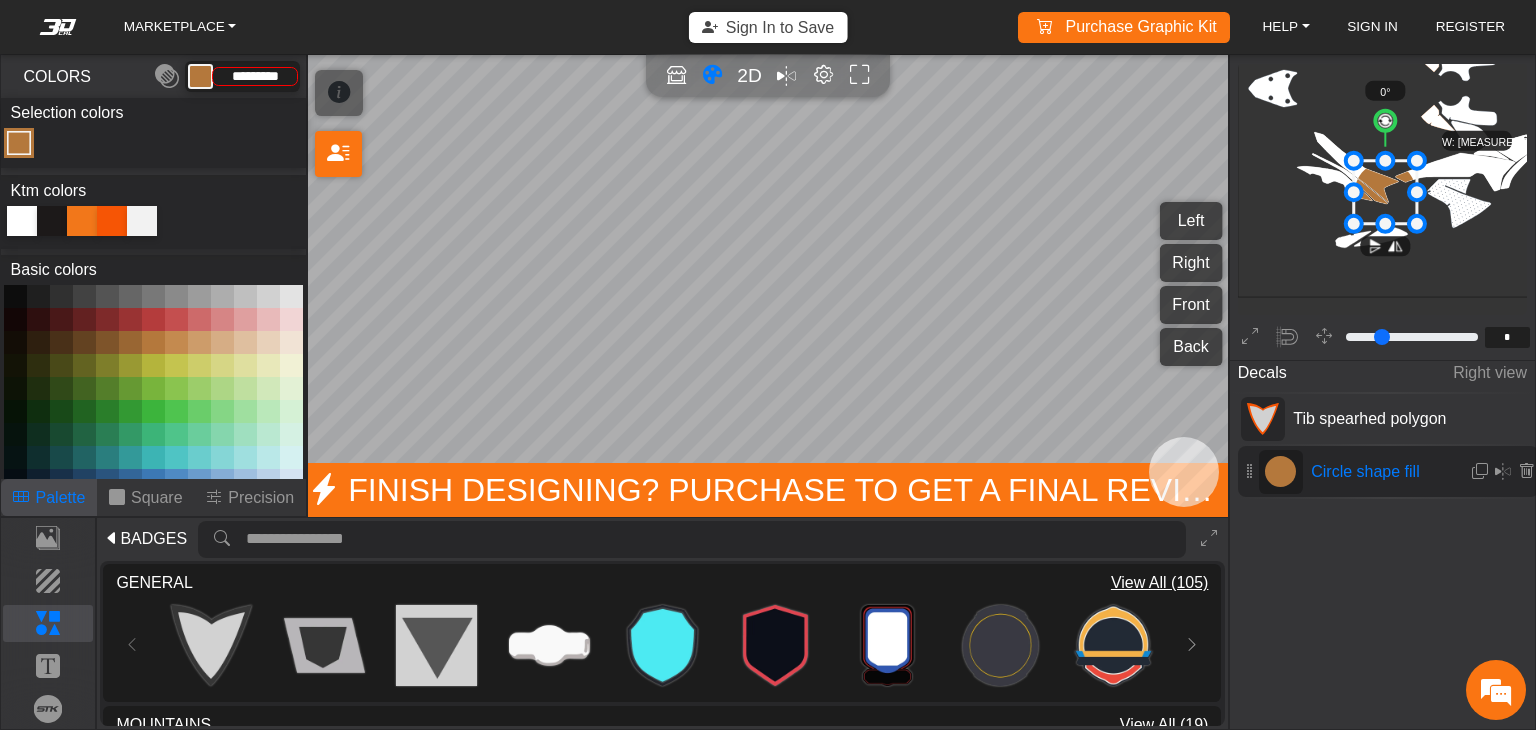 click at bounding box center (153, 222) 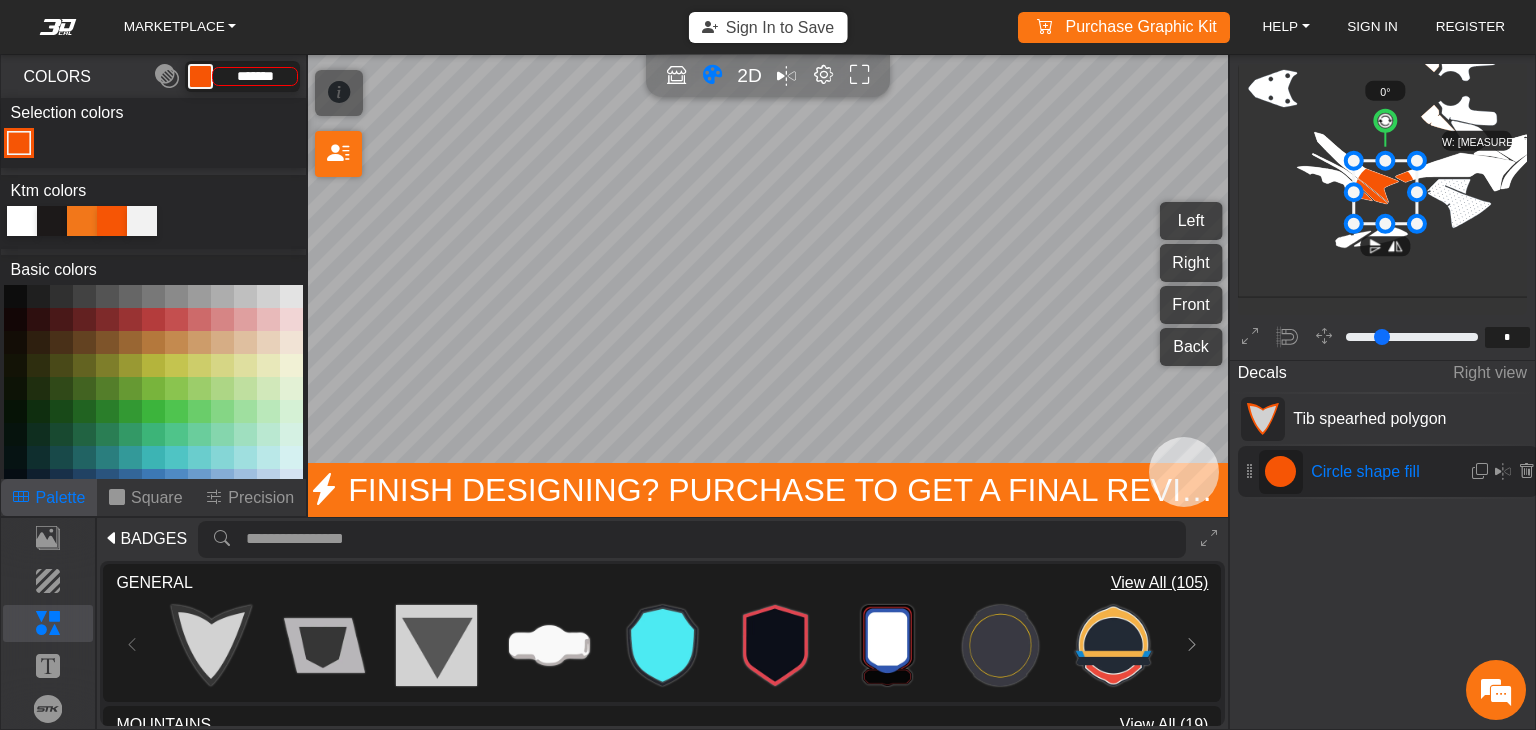 click at bounding box center [82, 221] 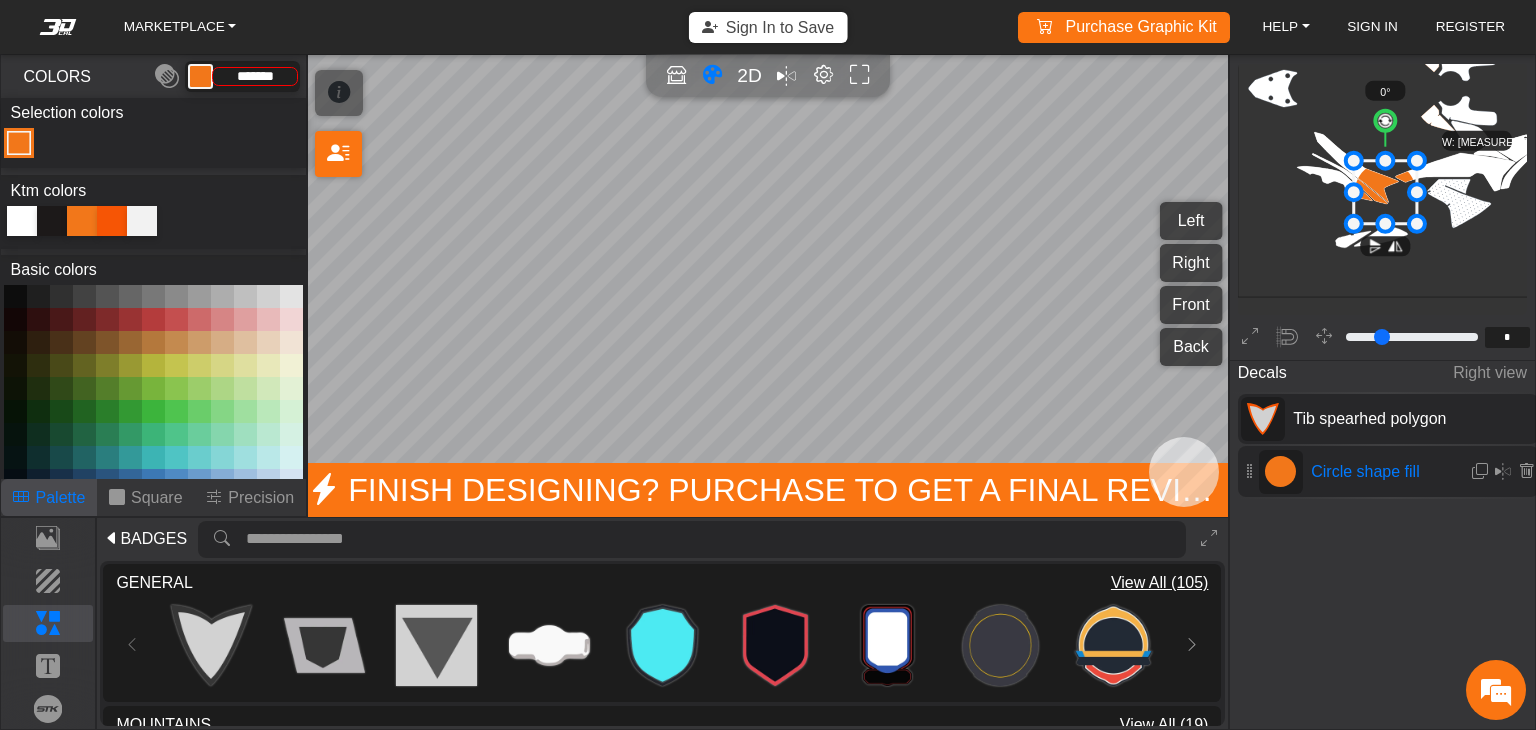click on "Tib spearhed polygon" at bounding box center [1373, 419] 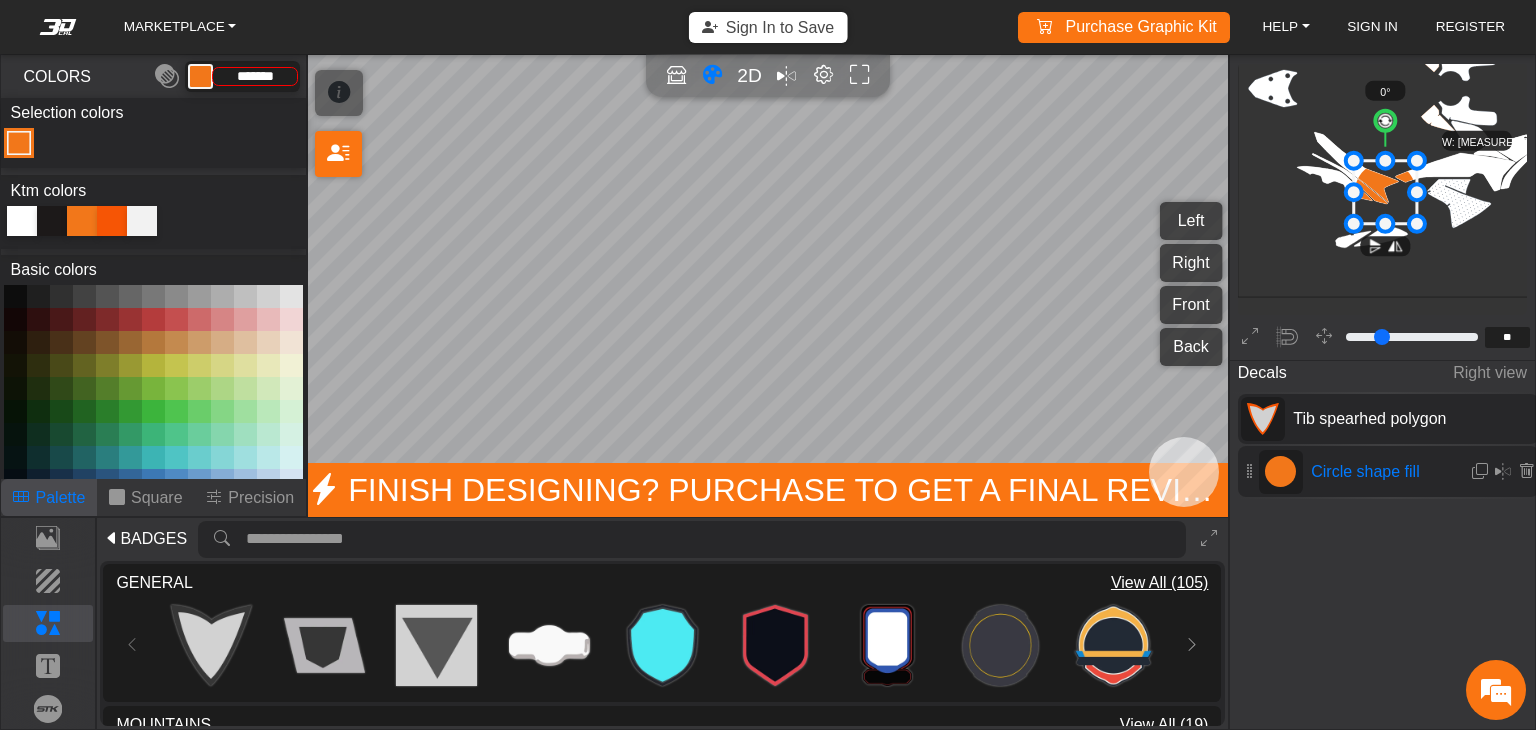 type on "*******" 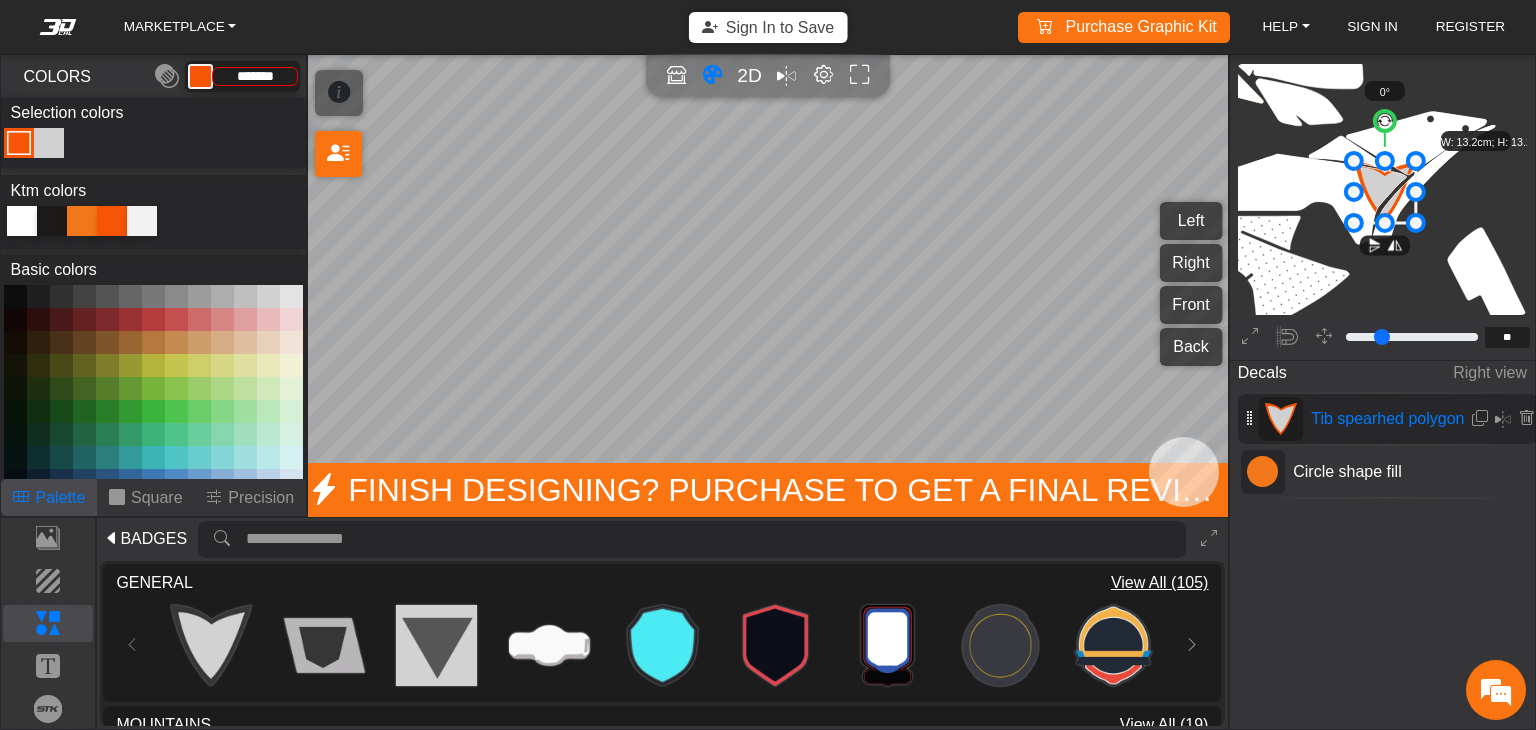 type on "*" 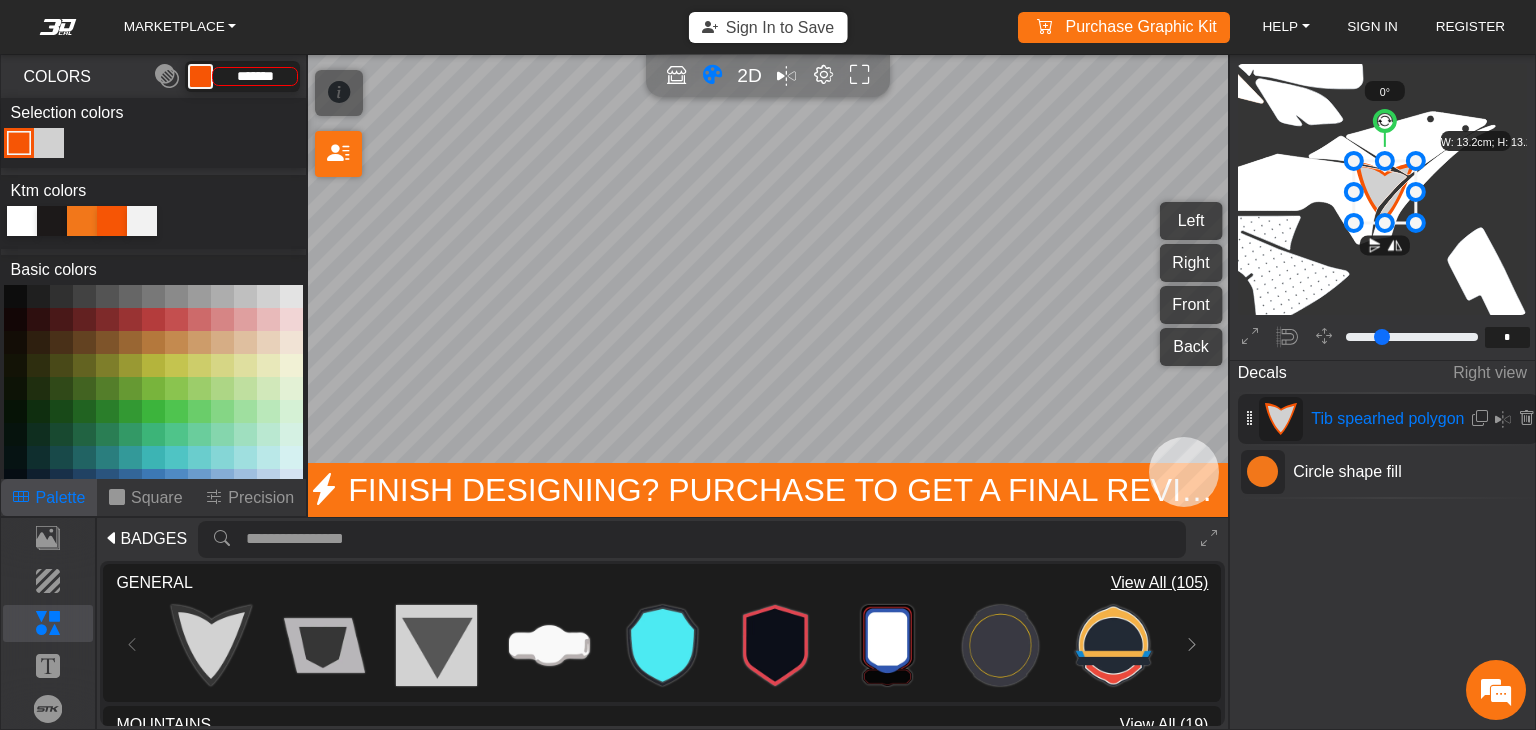 scroll, scrollTop: 604, scrollLeft: 420, axis: both 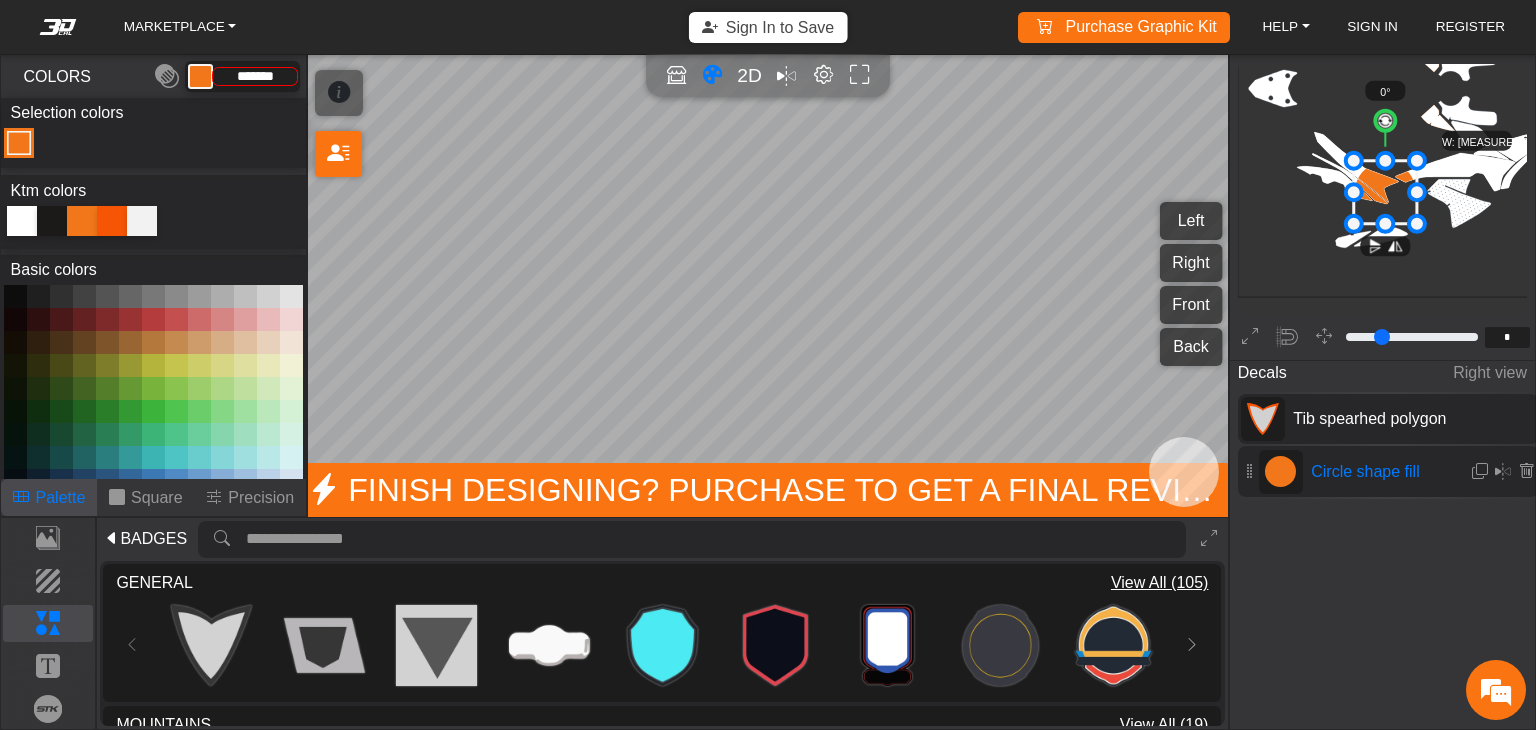 type on "**" 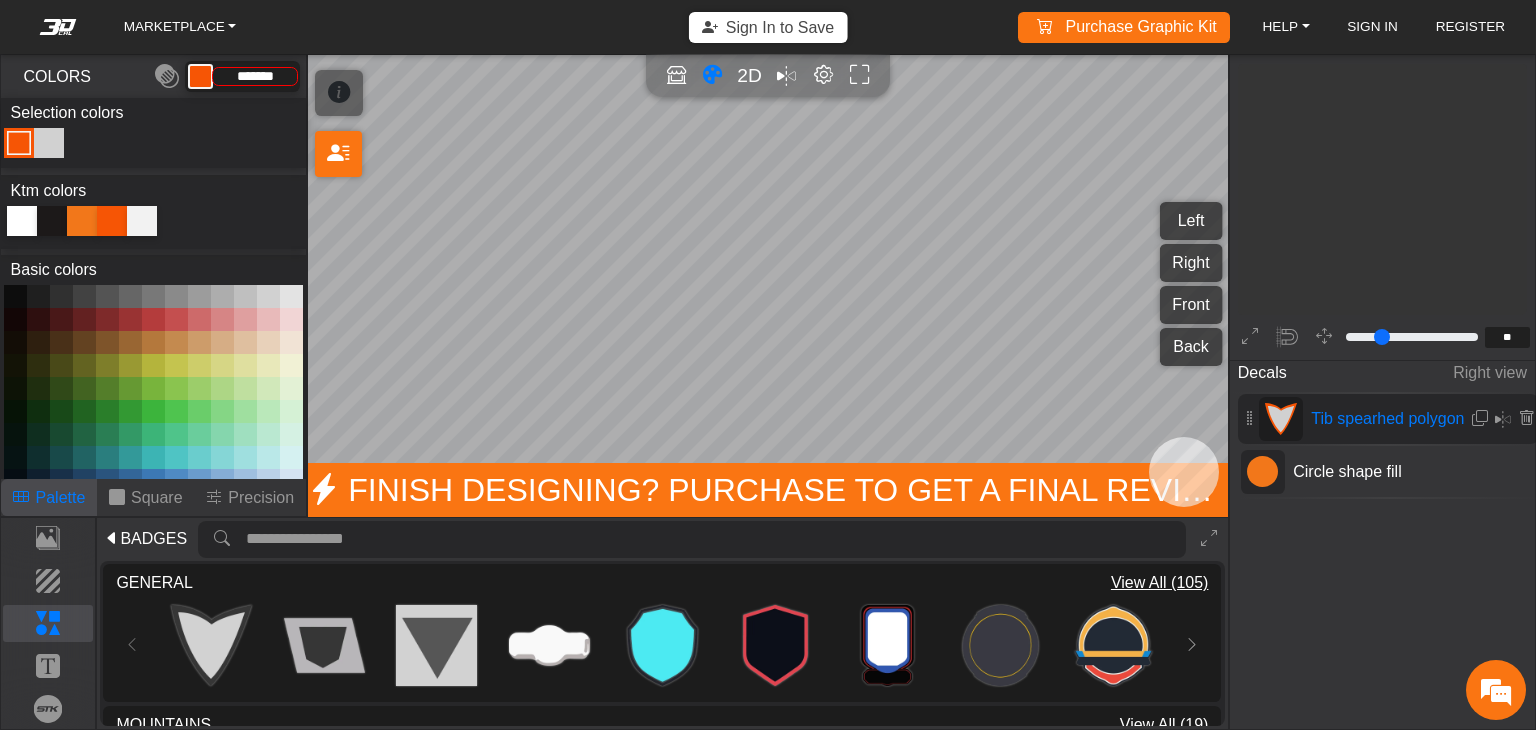 scroll, scrollTop: 1538, scrollLeft: 1470, axis: both 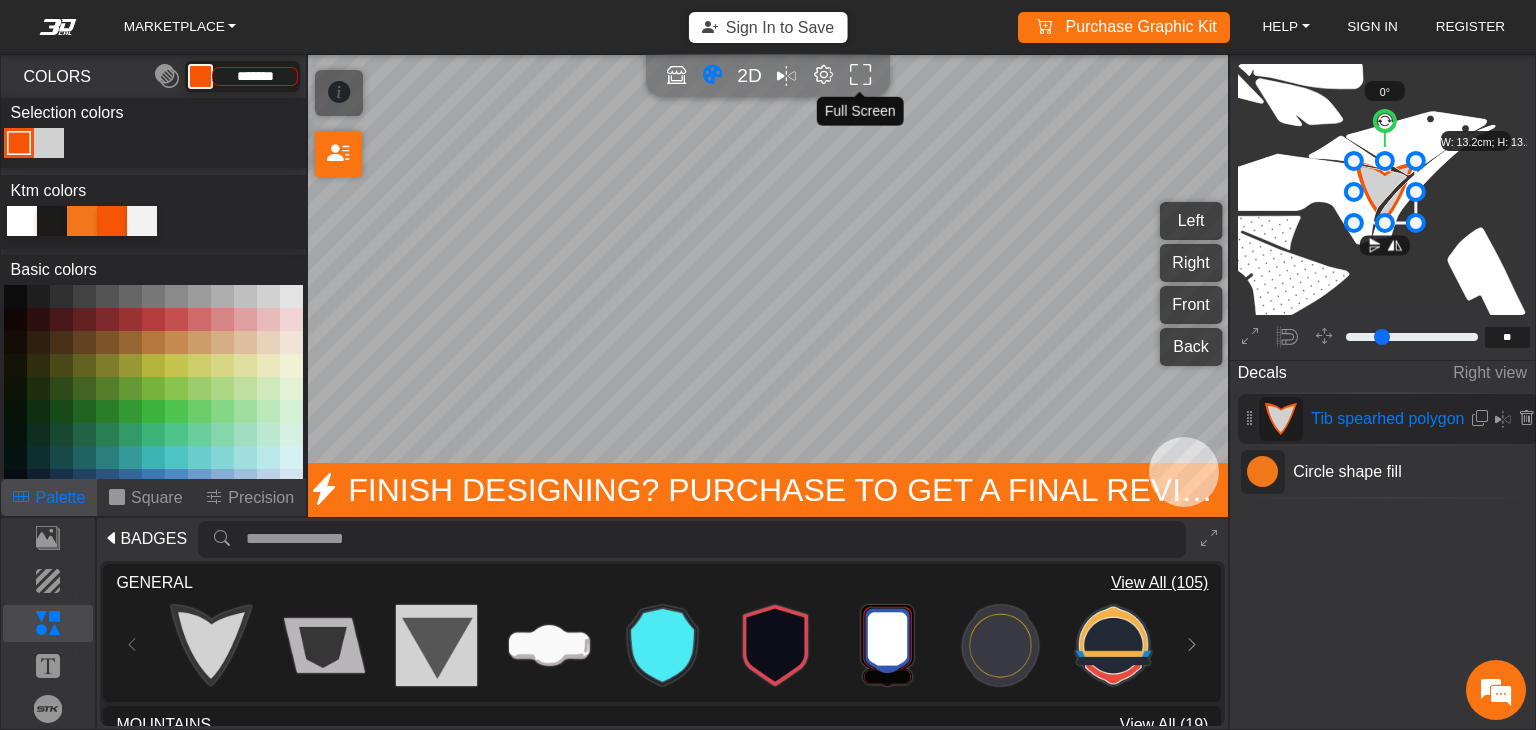 click at bounding box center [860, 75] 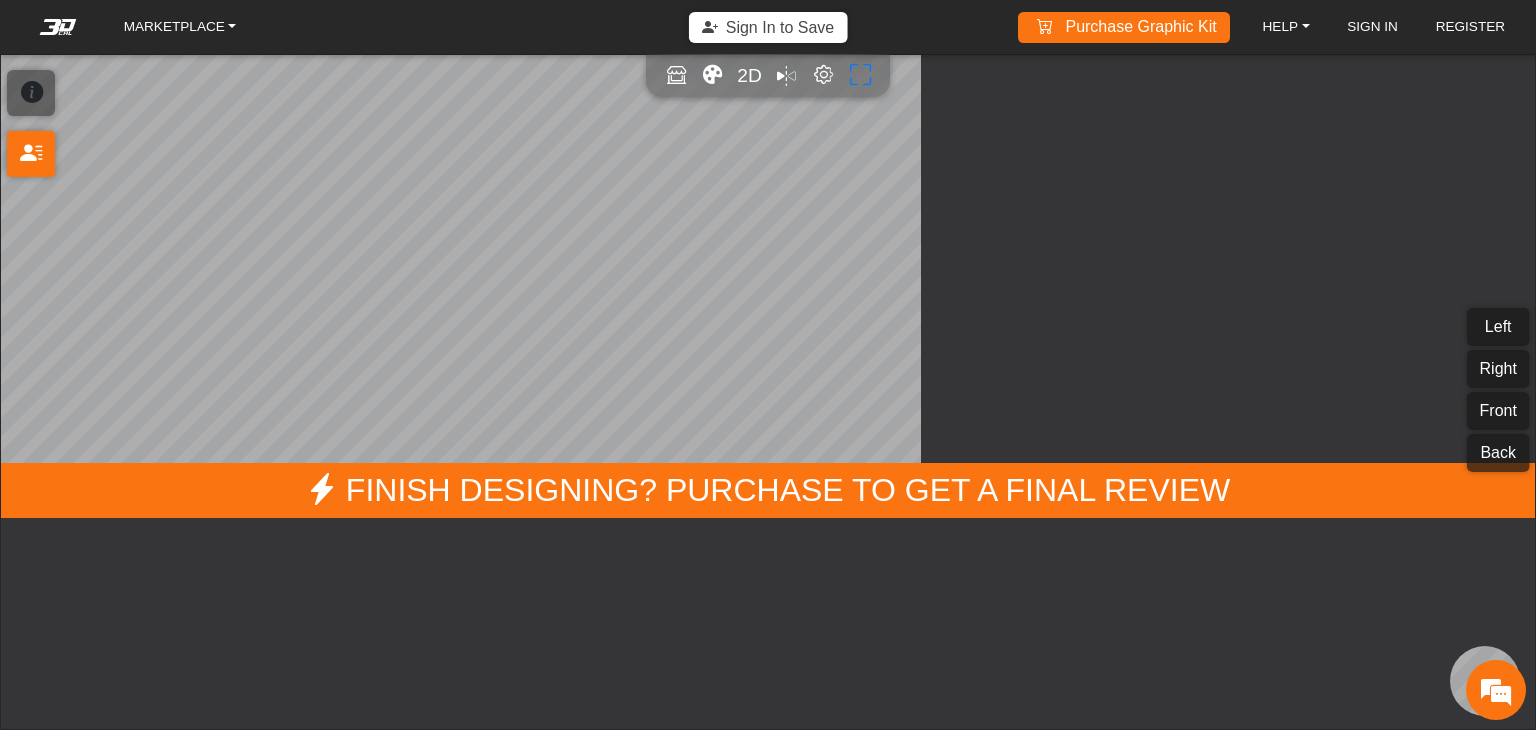 type on "**" 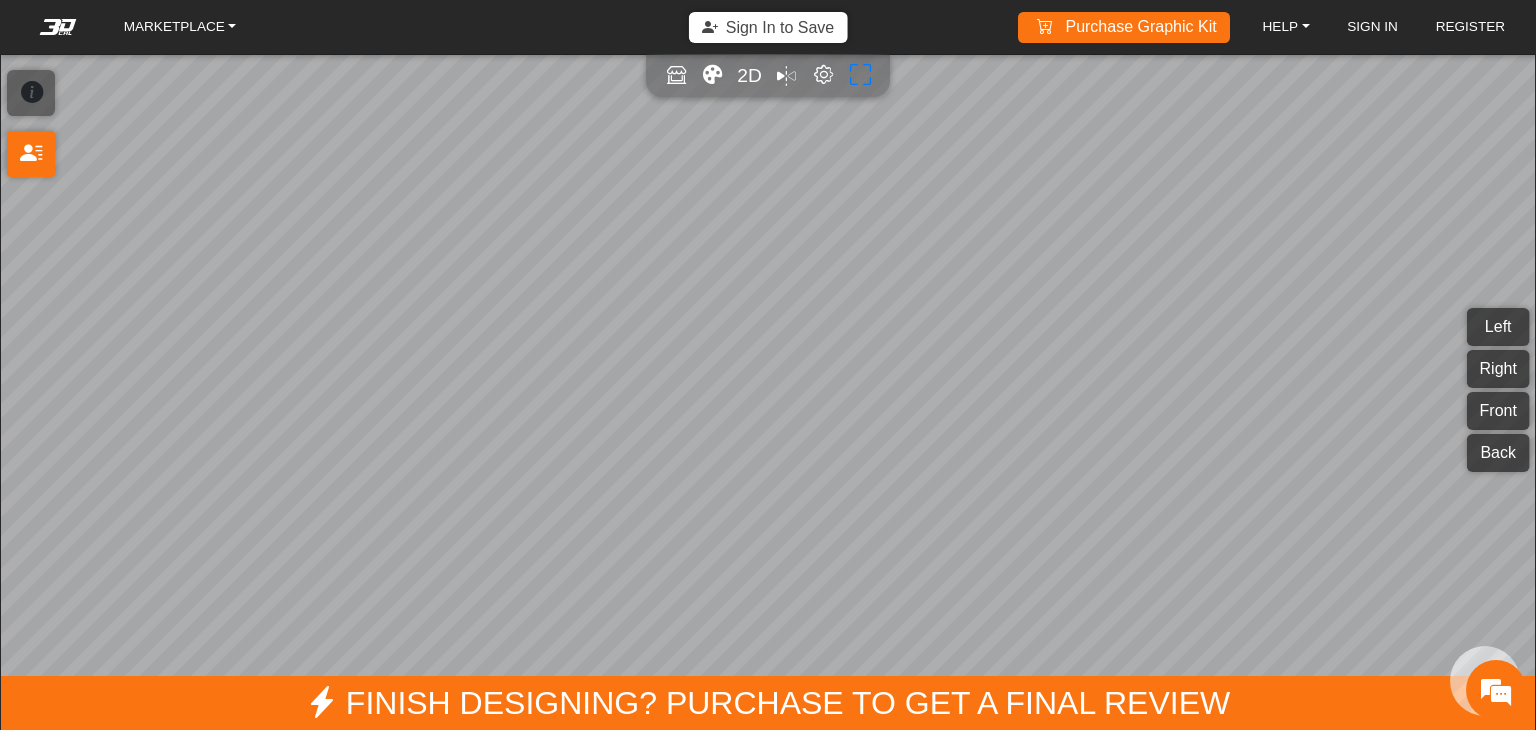 scroll, scrollTop: 1732, scrollLeft: 1672, axis: both 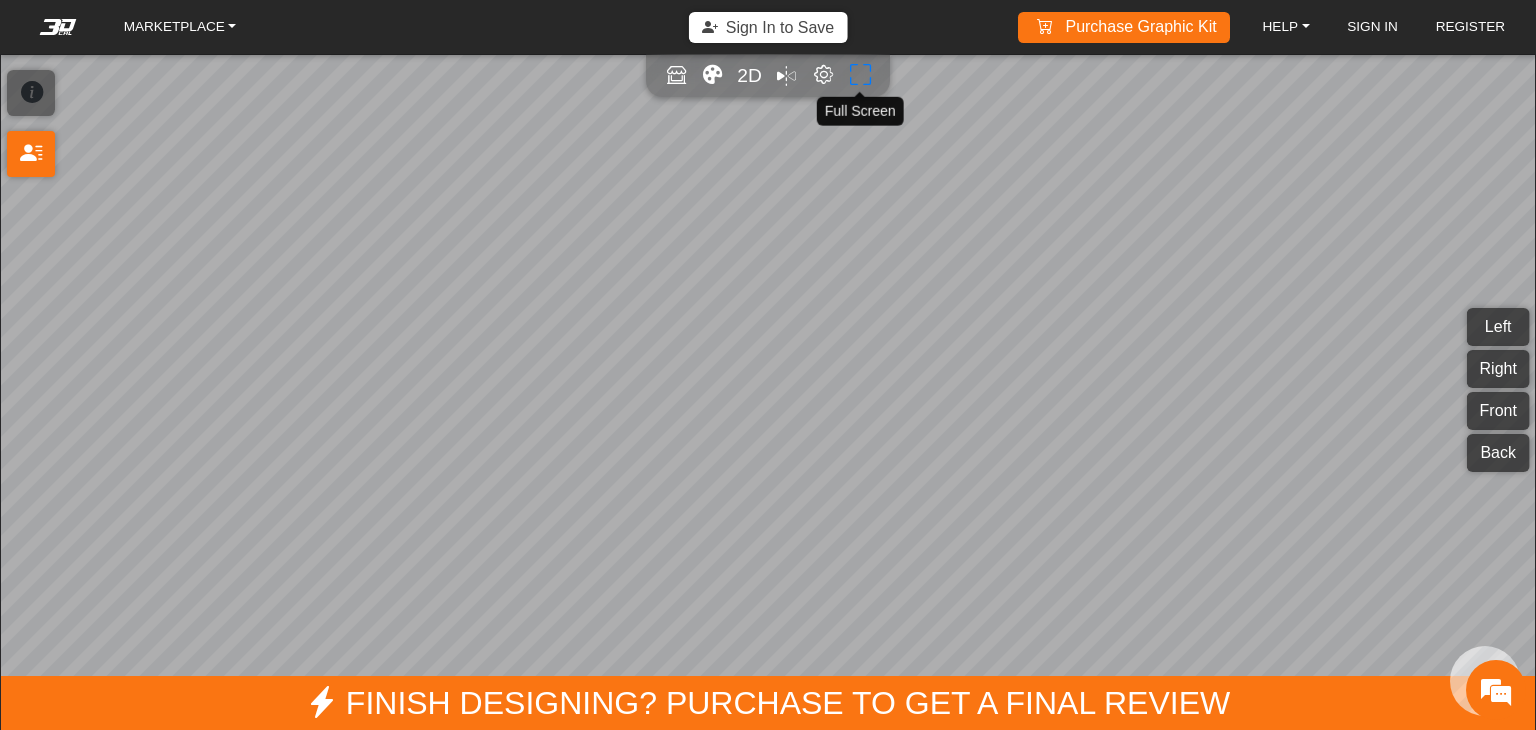 click at bounding box center (860, 75) 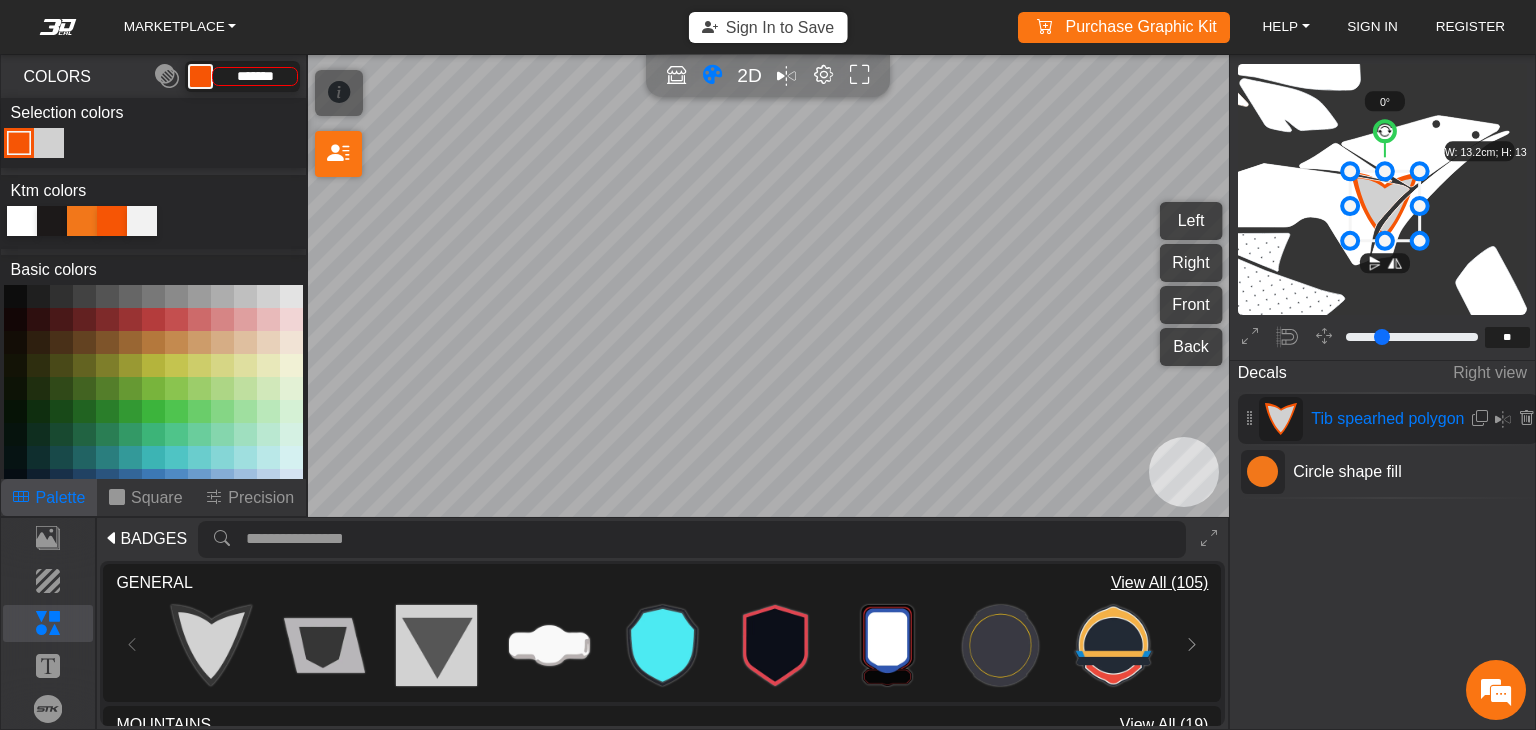 type on "**" 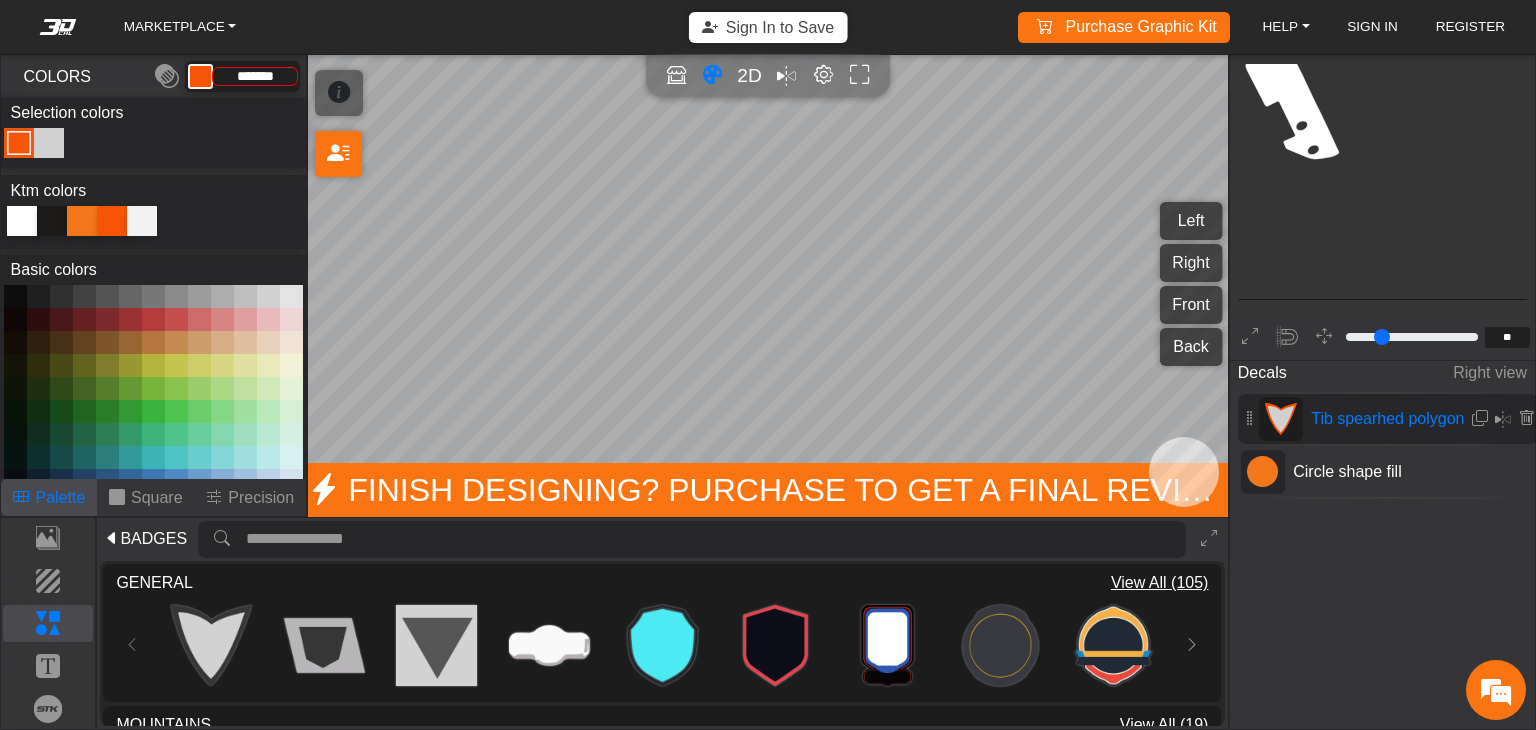 scroll, scrollTop: 1538, scrollLeft: 1470, axis: both 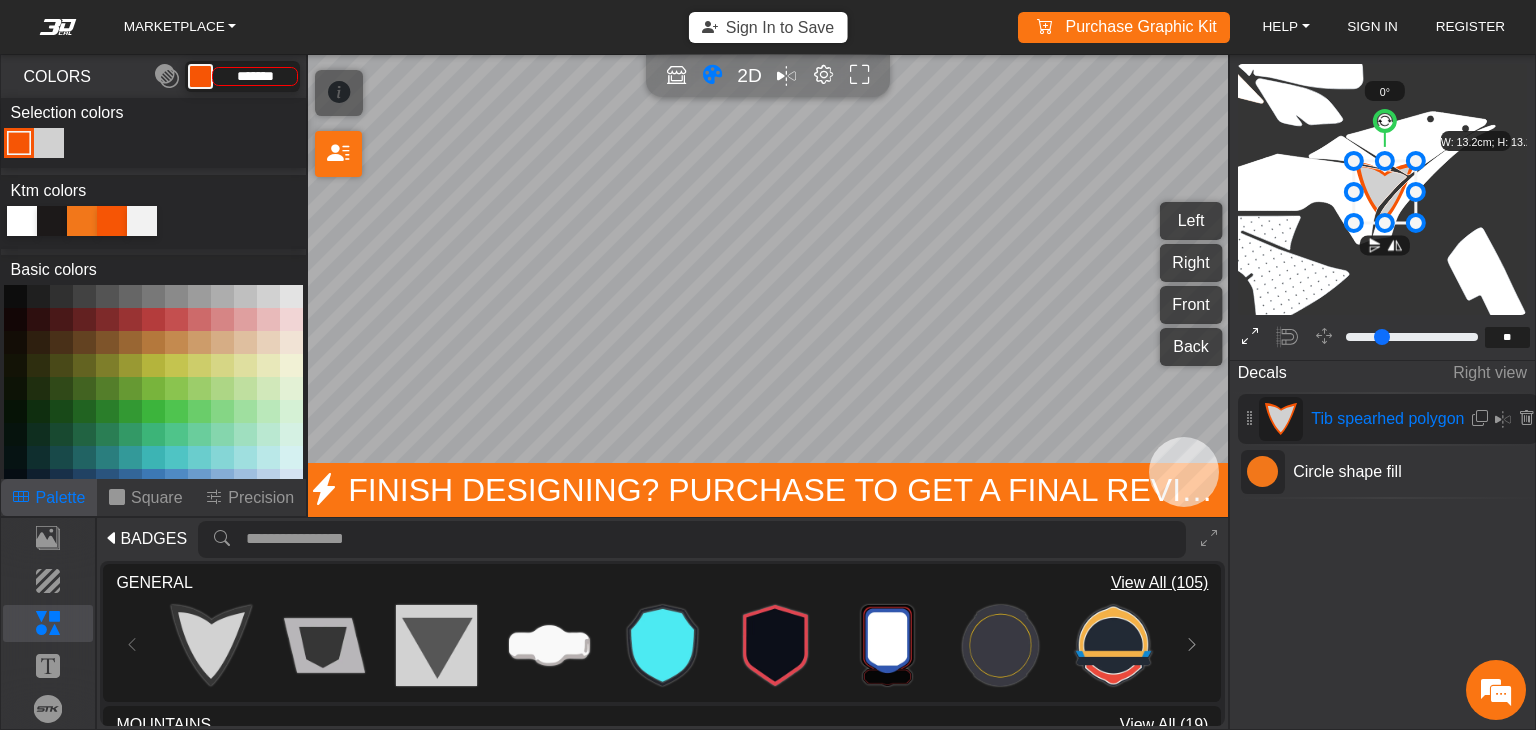 click at bounding box center (1250, 338) 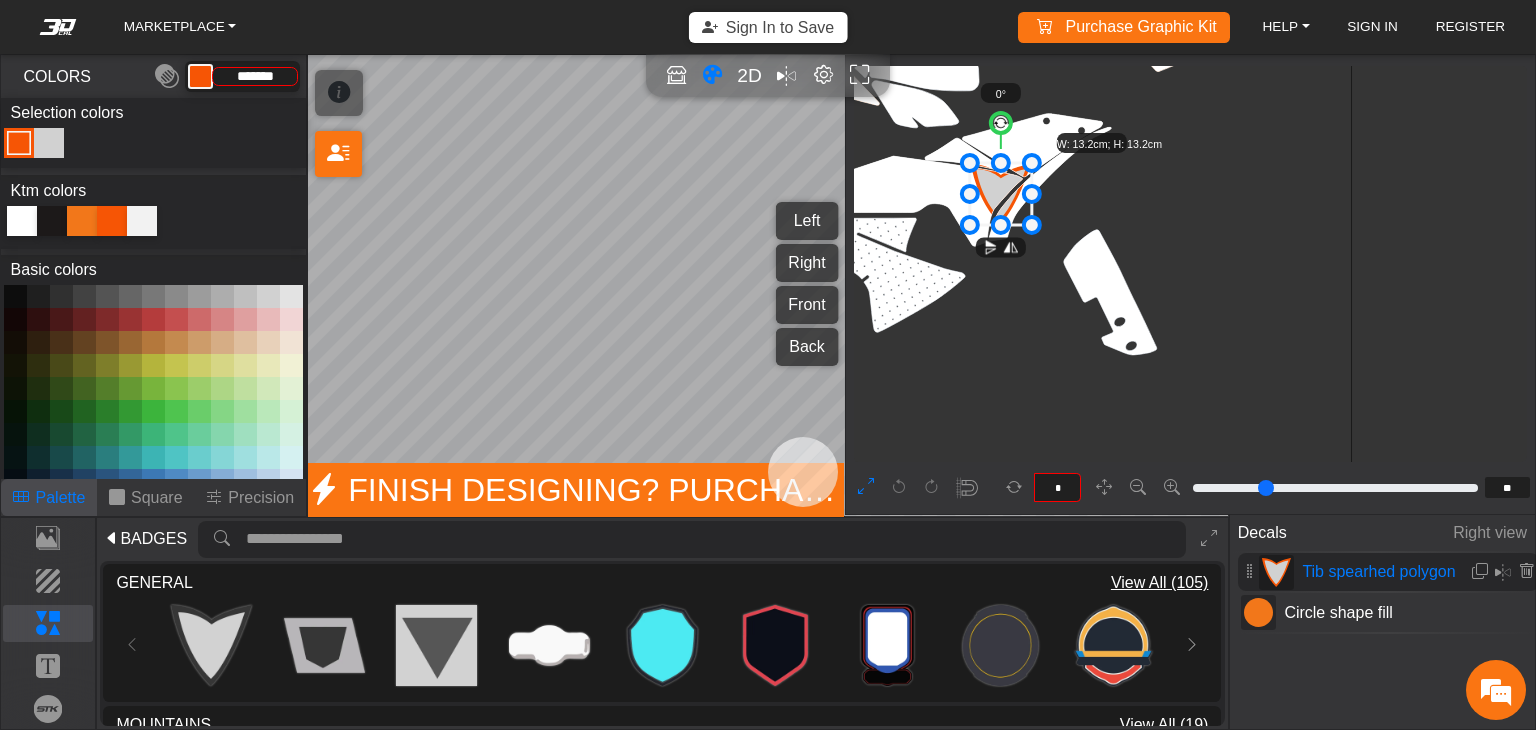 type on "**" 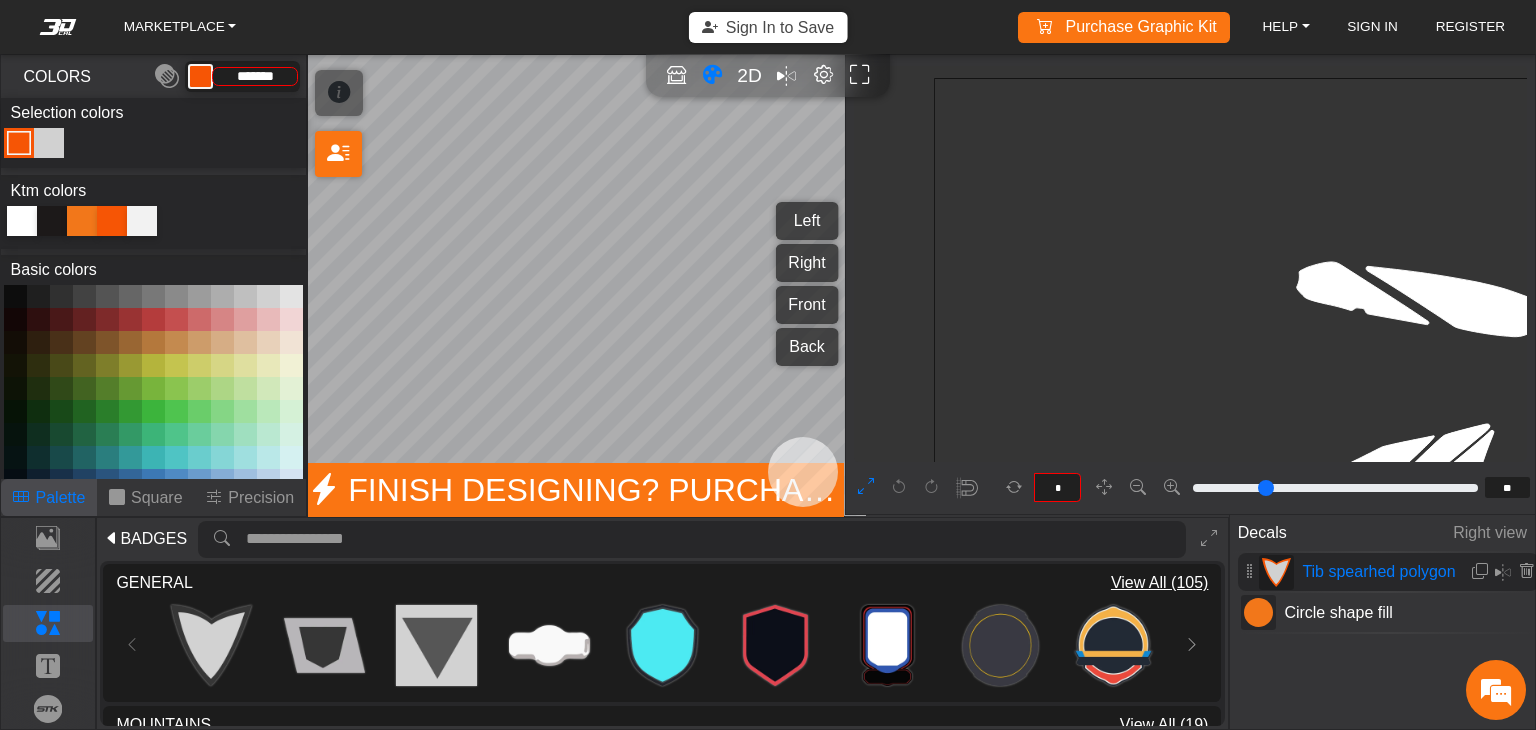 scroll, scrollTop: 2427, scrollLeft: 2217, axis: both 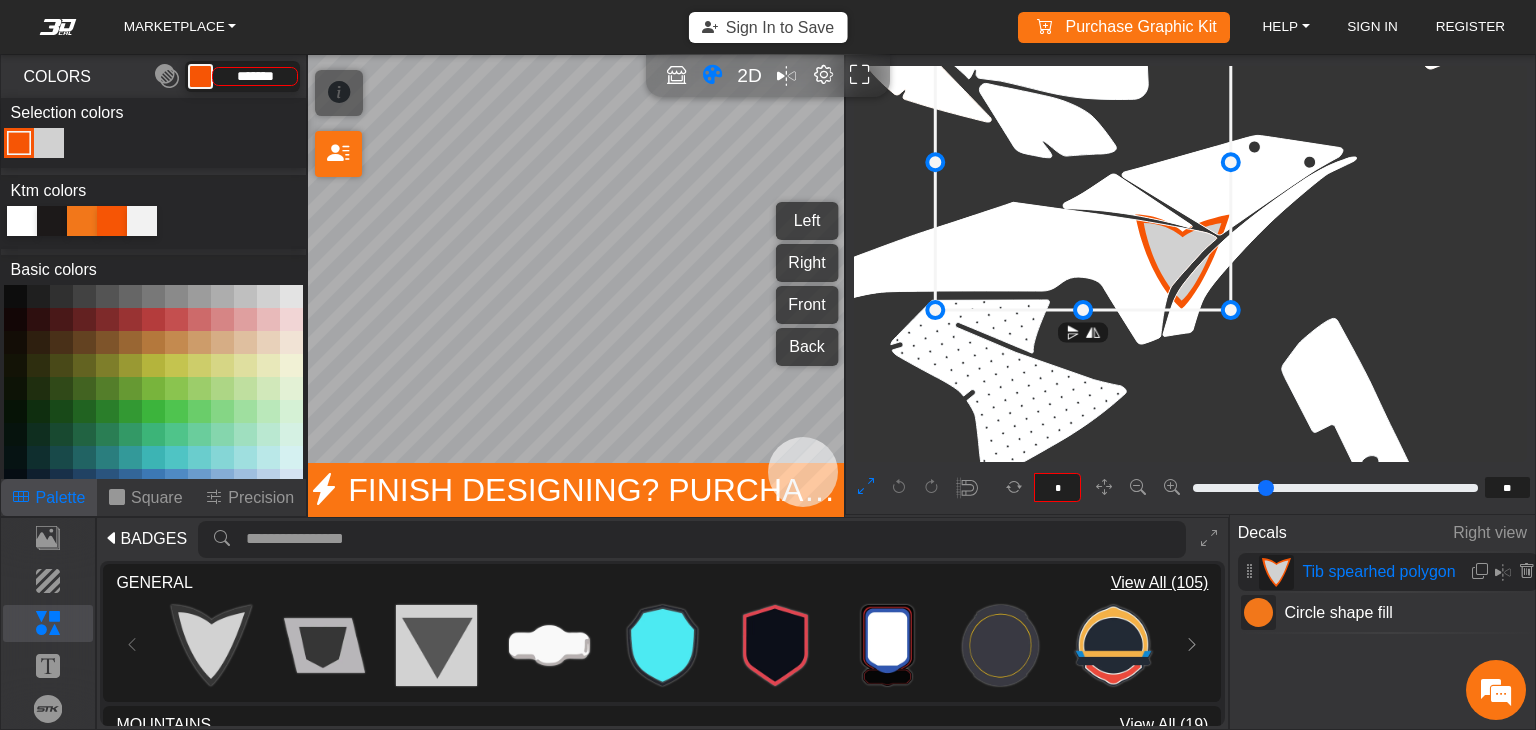drag, startPoint x: 1135, startPoint y: 221, endPoint x: 928, endPoint y: 114, distance: 233.01932 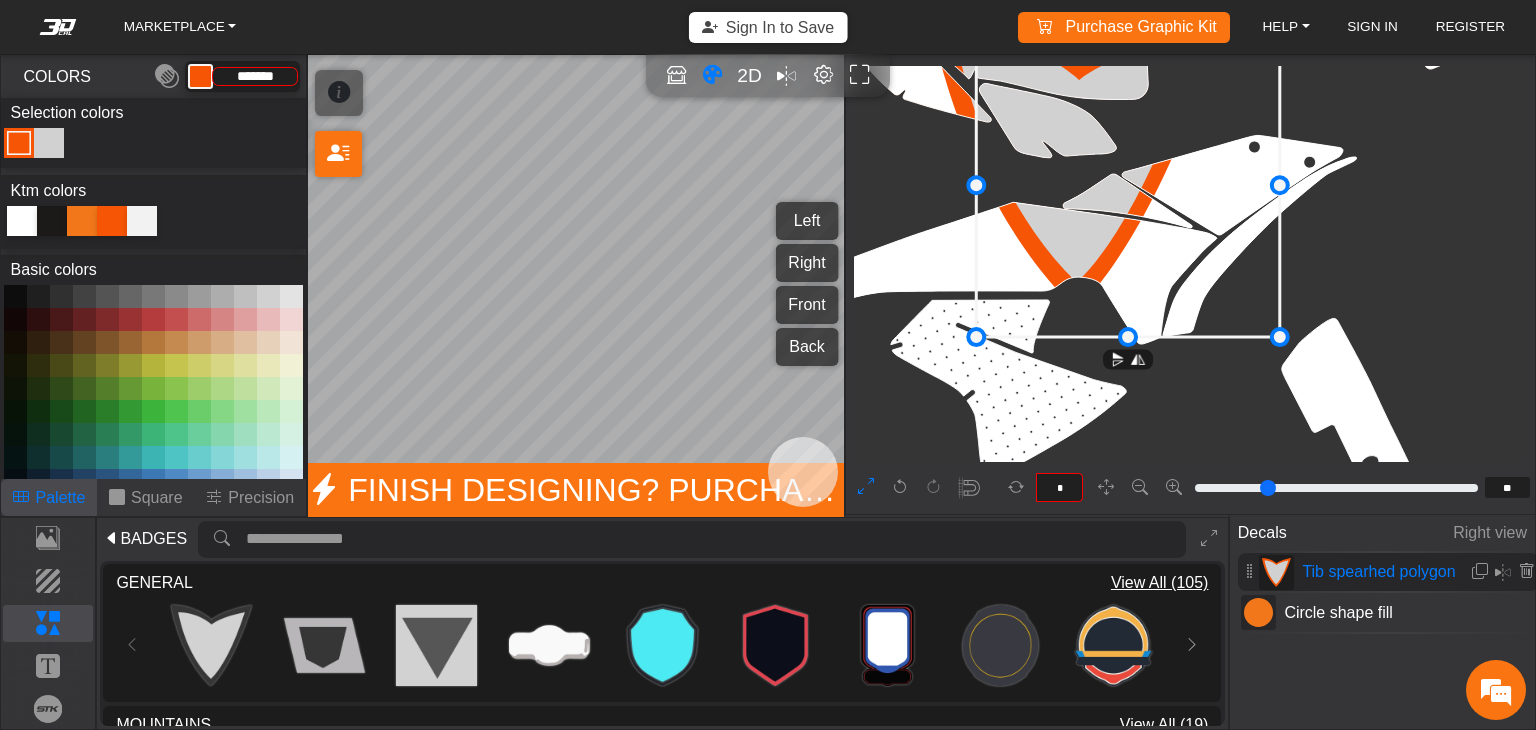 drag, startPoint x: 1096, startPoint y: 220, endPoint x: 1179, endPoint y: 266, distance: 94.89468 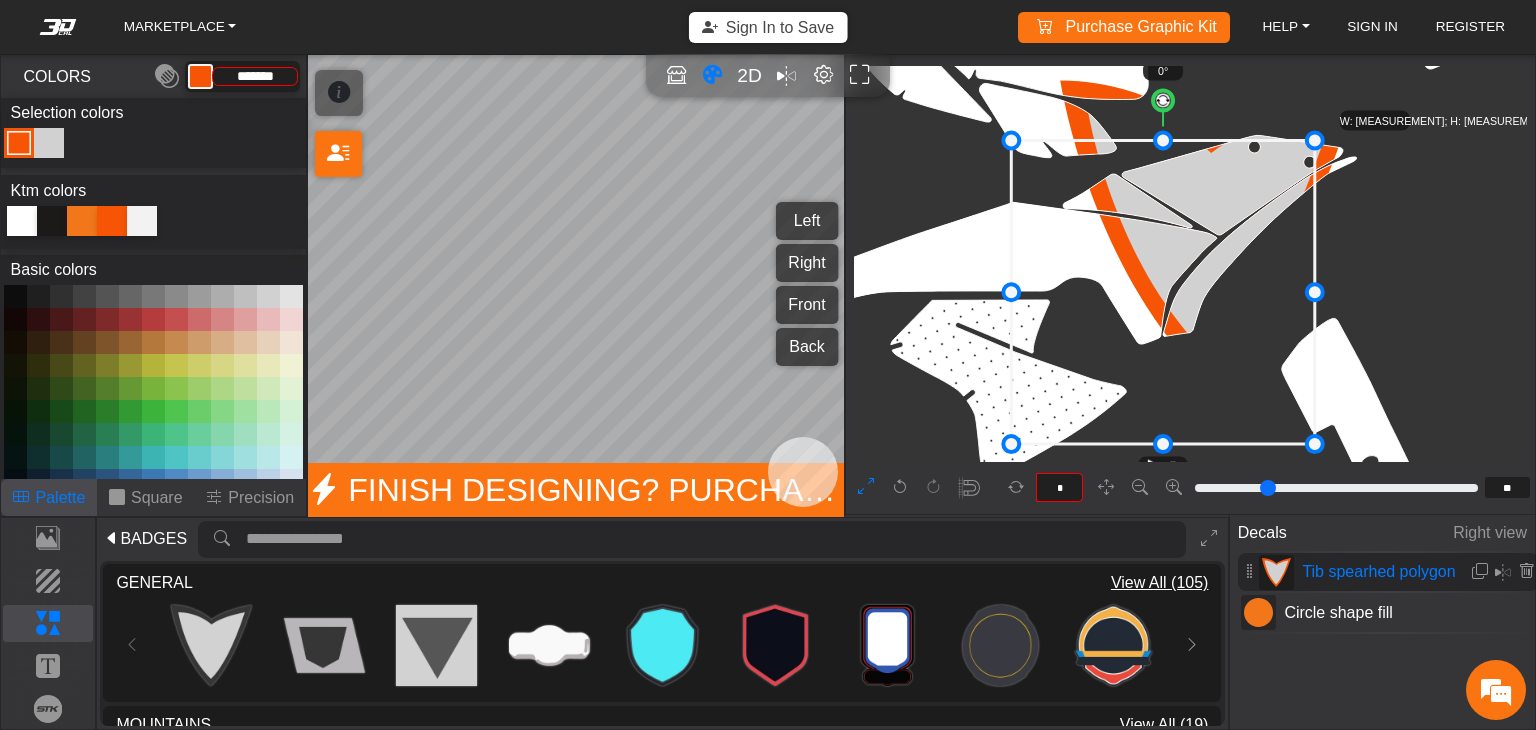 click 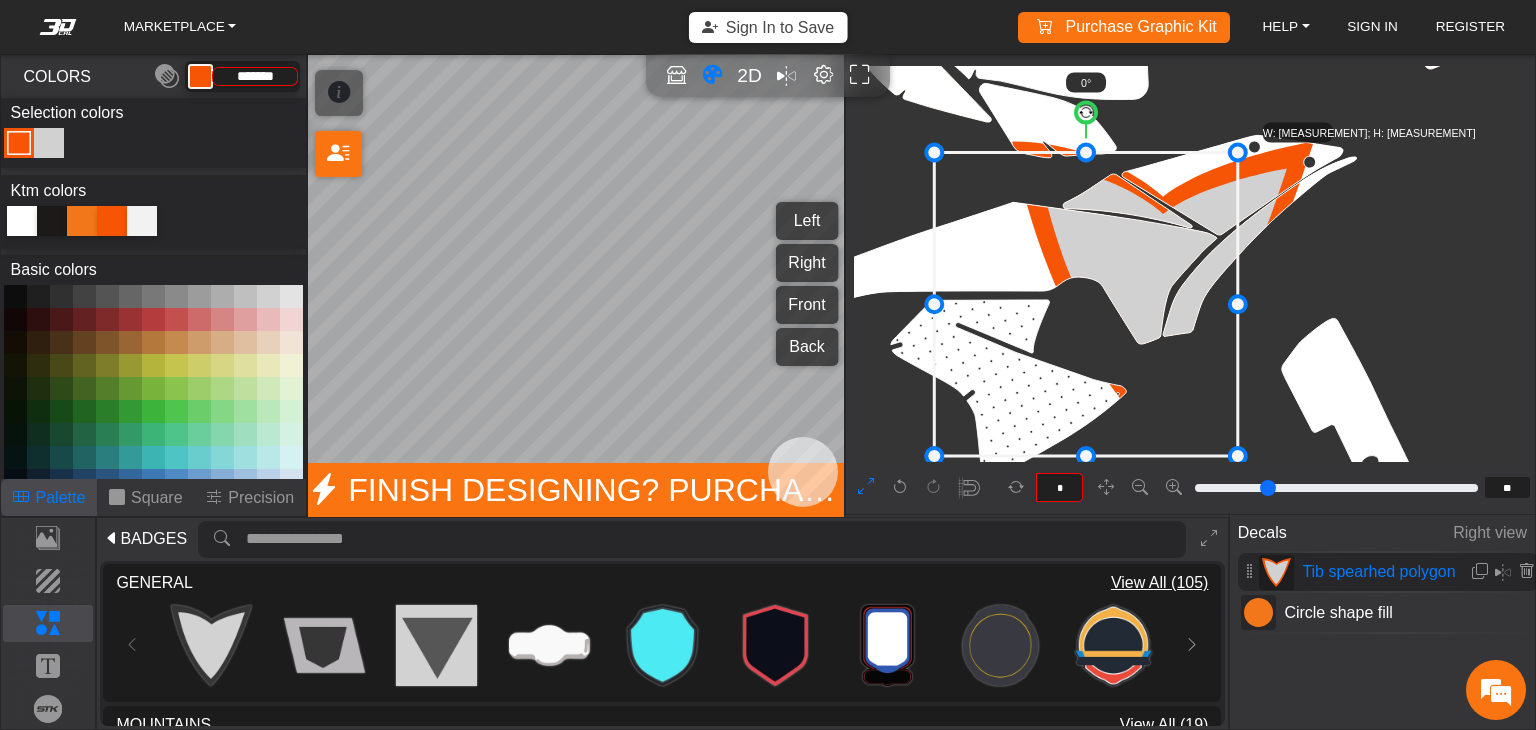 drag, startPoint x: 1131, startPoint y: 299, endPoint x: 1016, endPoint y: 313, distance: 115.84904 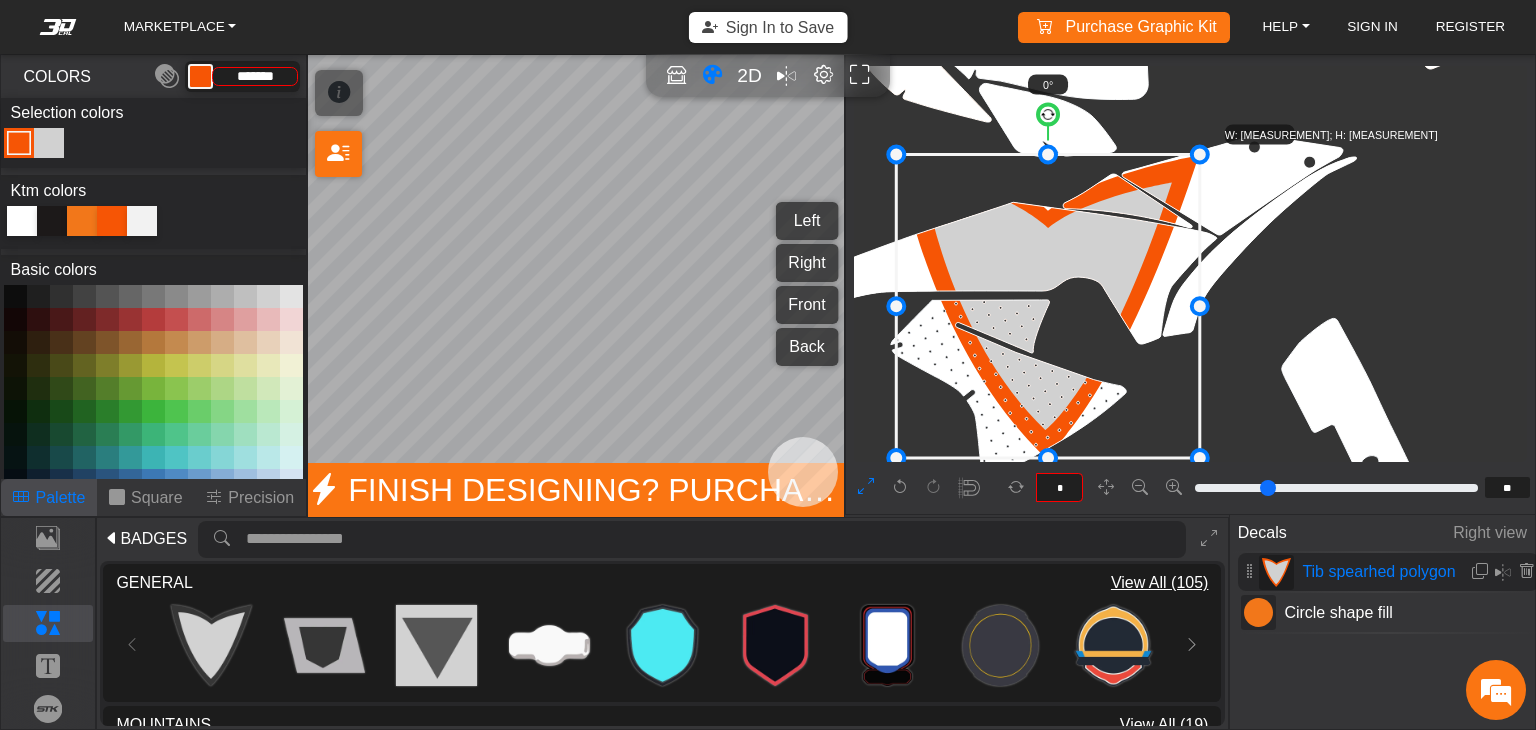 click on "Right" at bounding box center [806, 263] 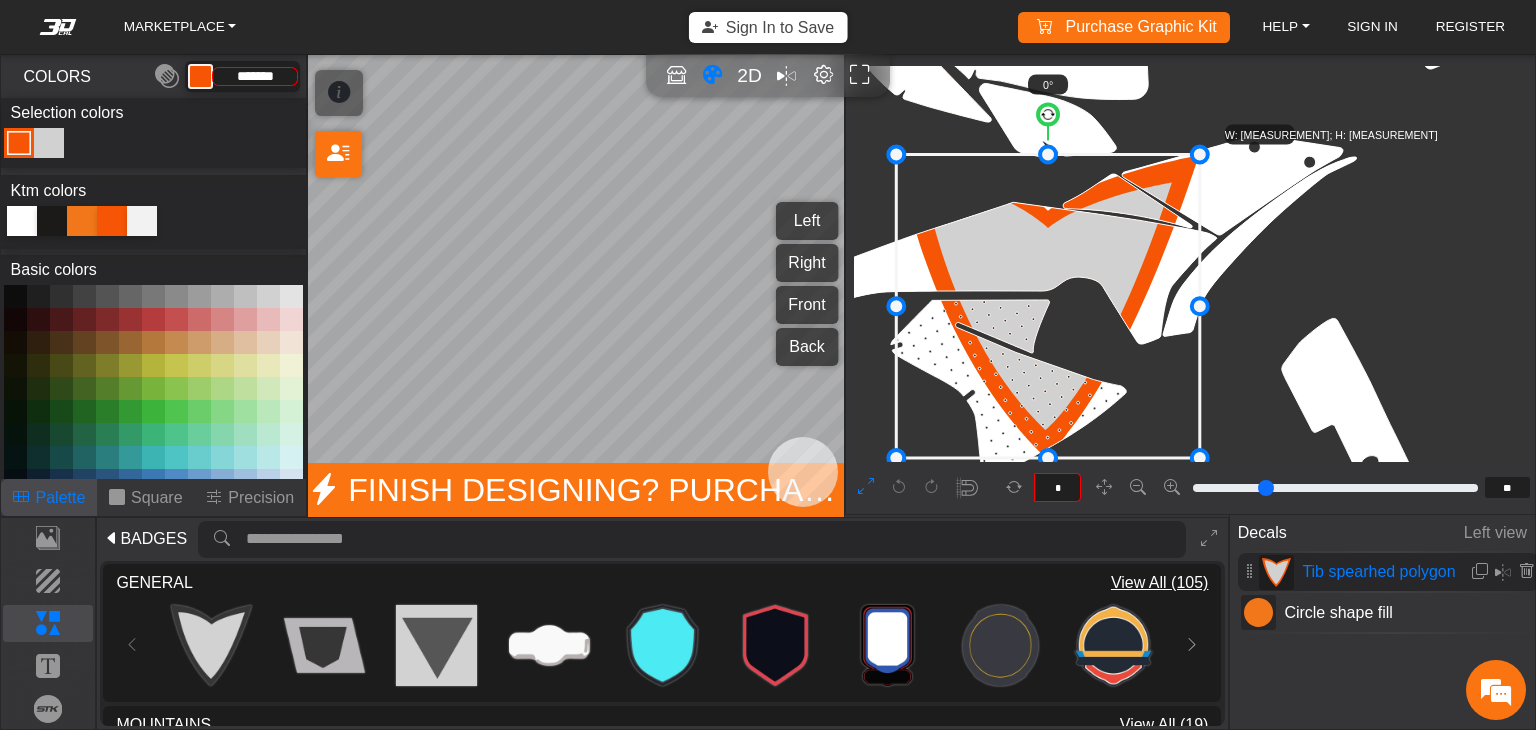 click on "Front" at bounding box center (806, 305) 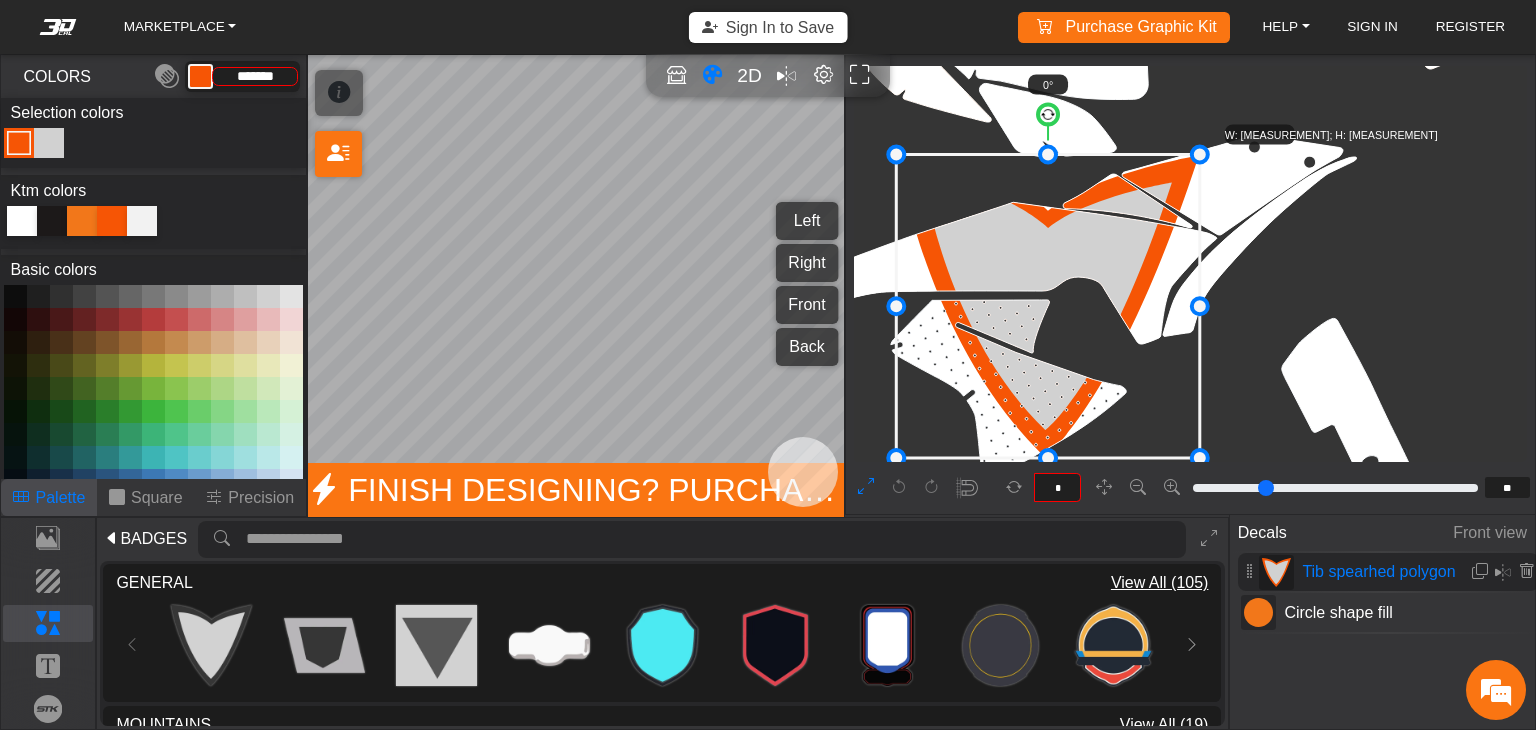 click on "Back" at bounding box center (806, 347) 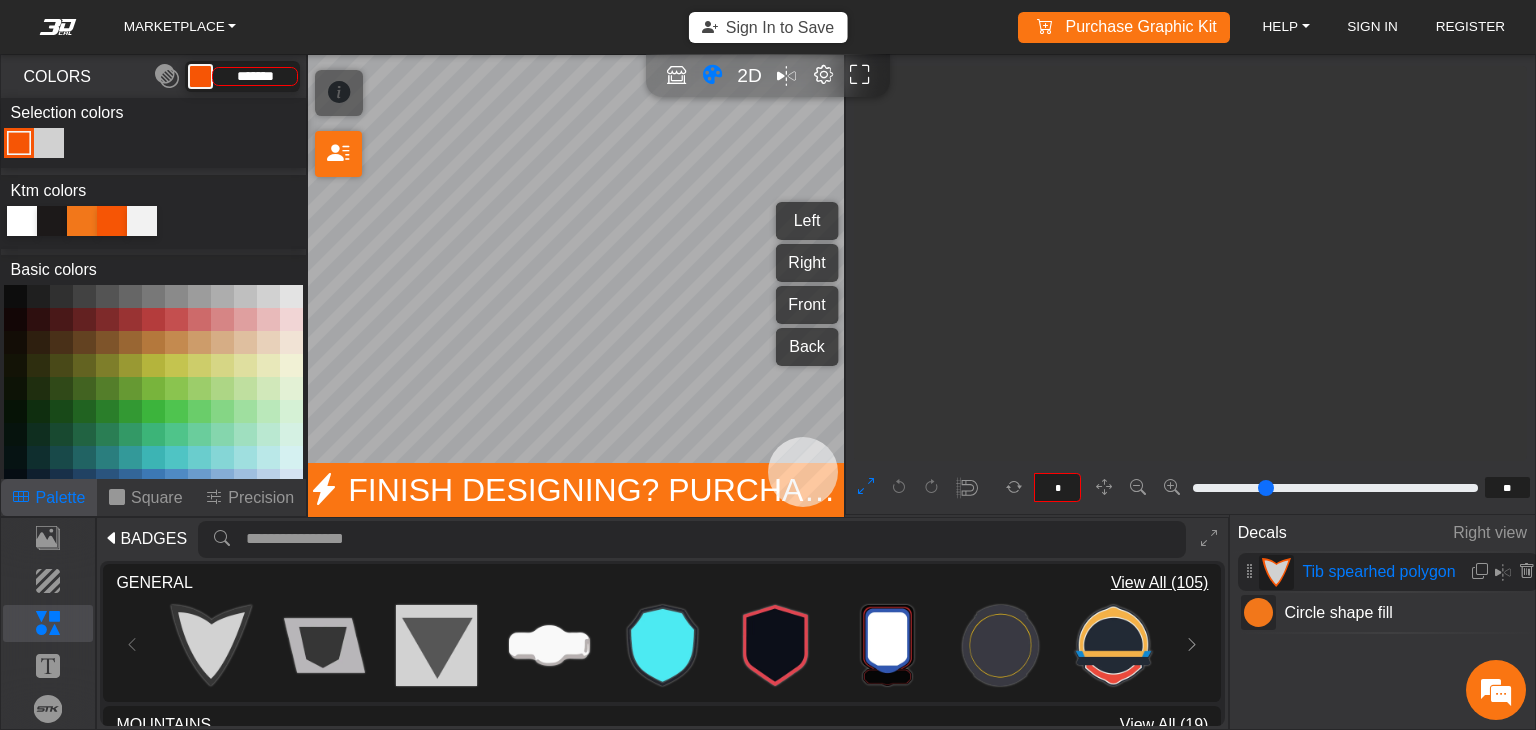 type on "*" 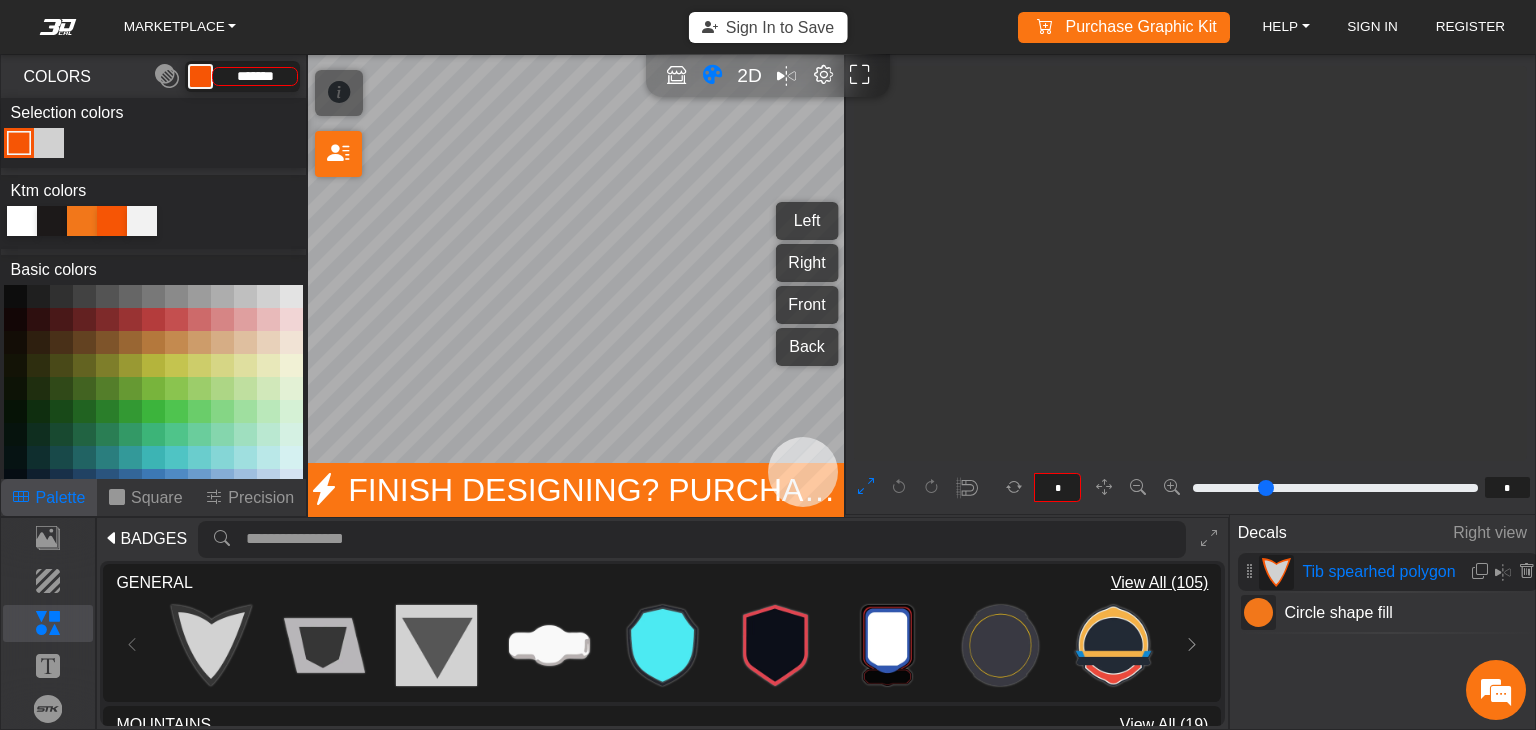scroll, scrollTop: 648, scrollLeft: 428, axis: both 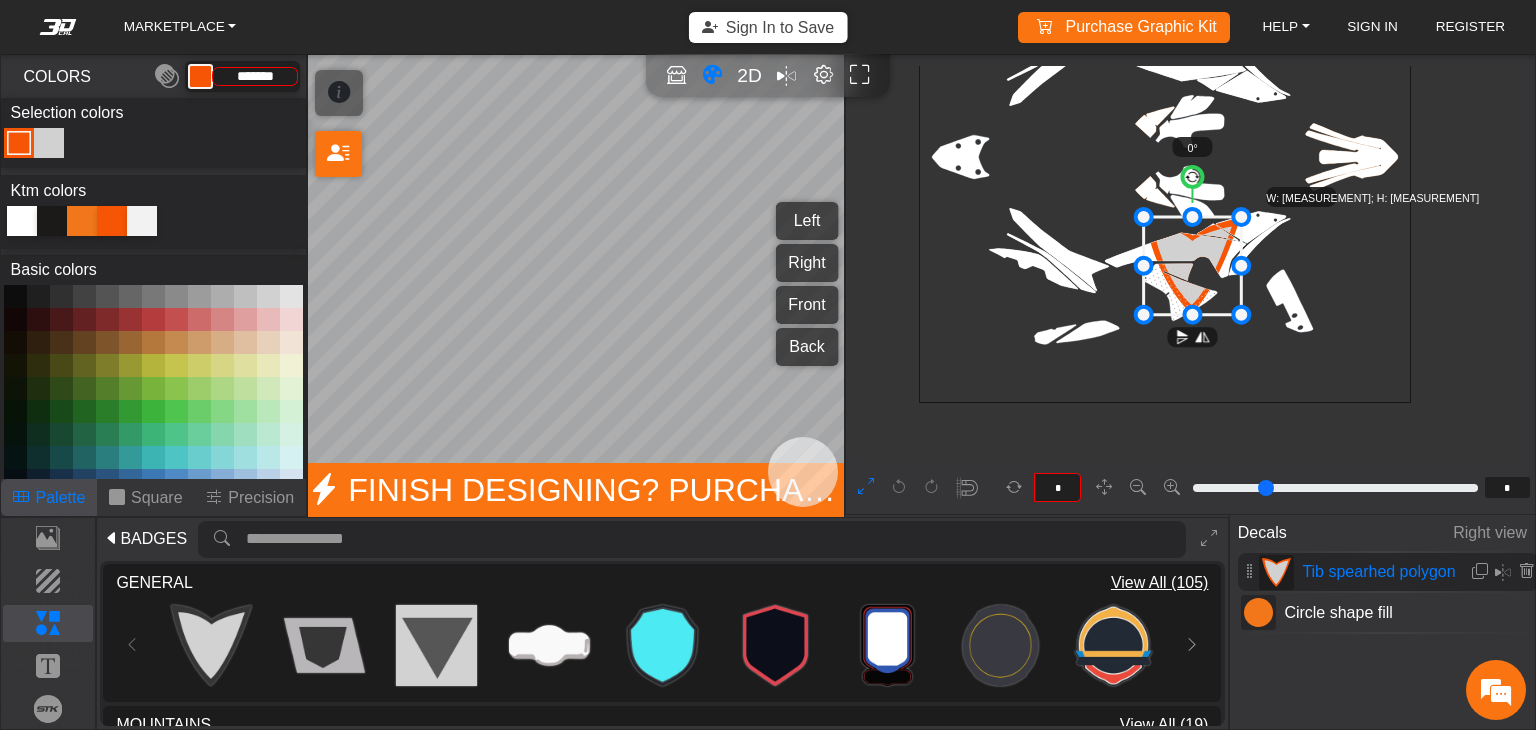 click at bounding box center (866, 488) 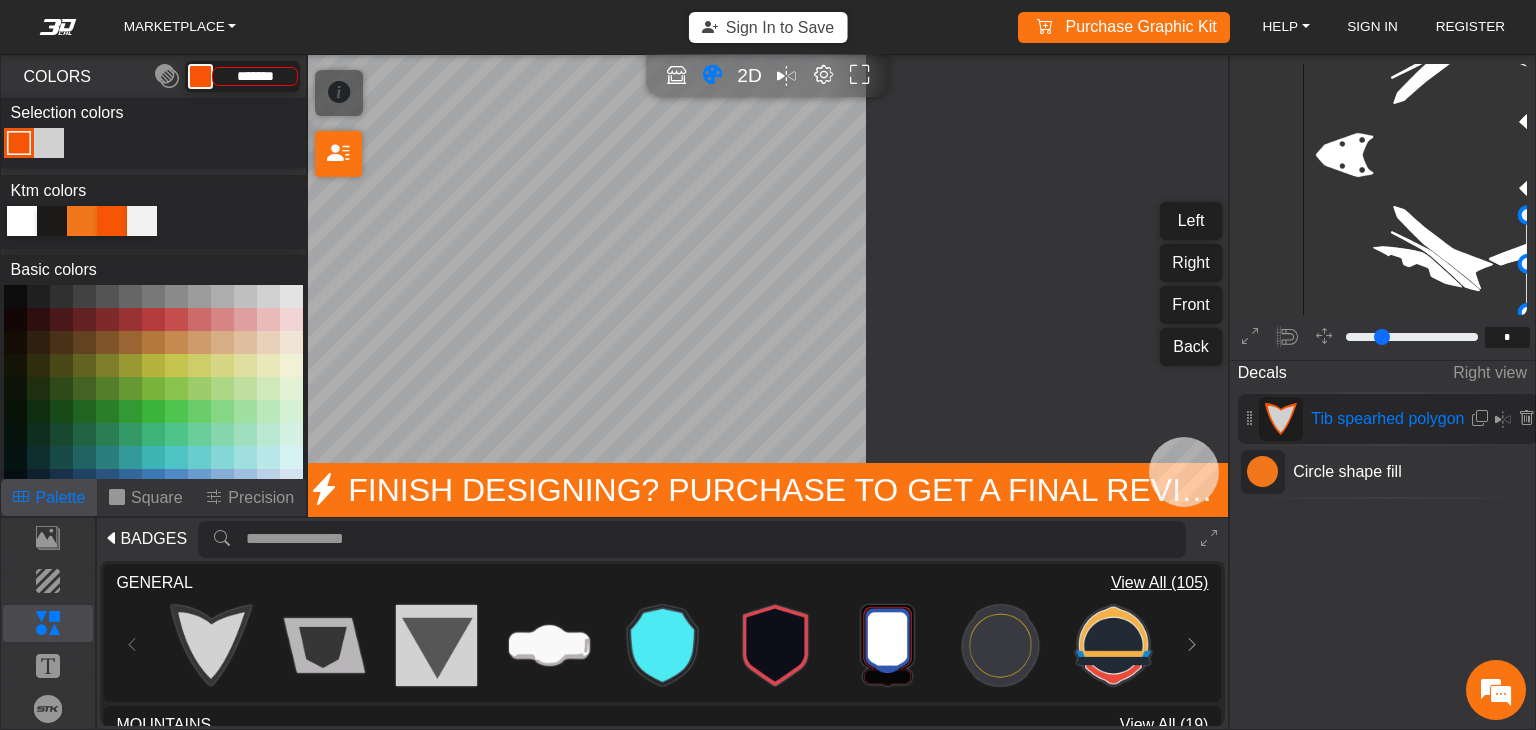 type on "*" 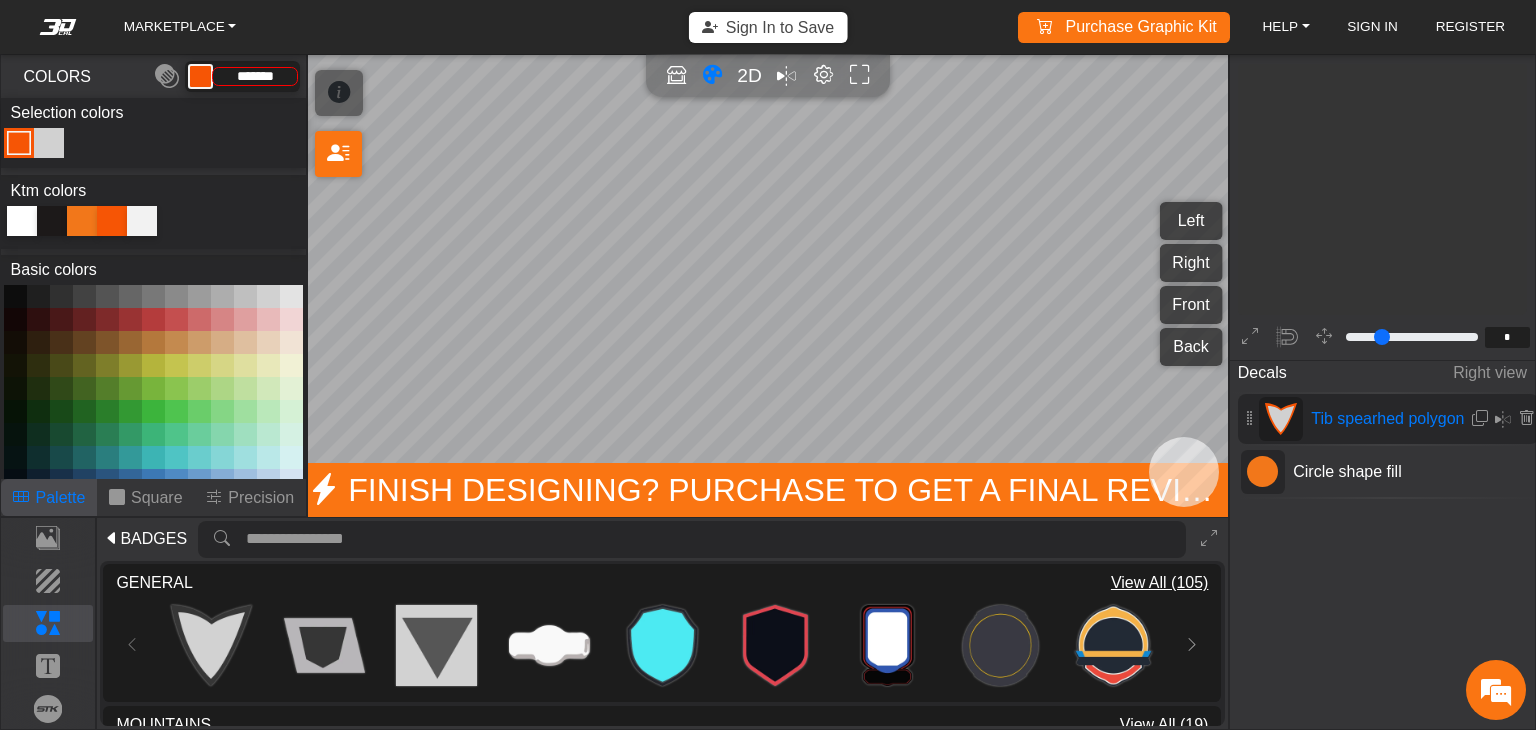 scroll, scrollTop: 423, scrollLeft: 348, axis: both 